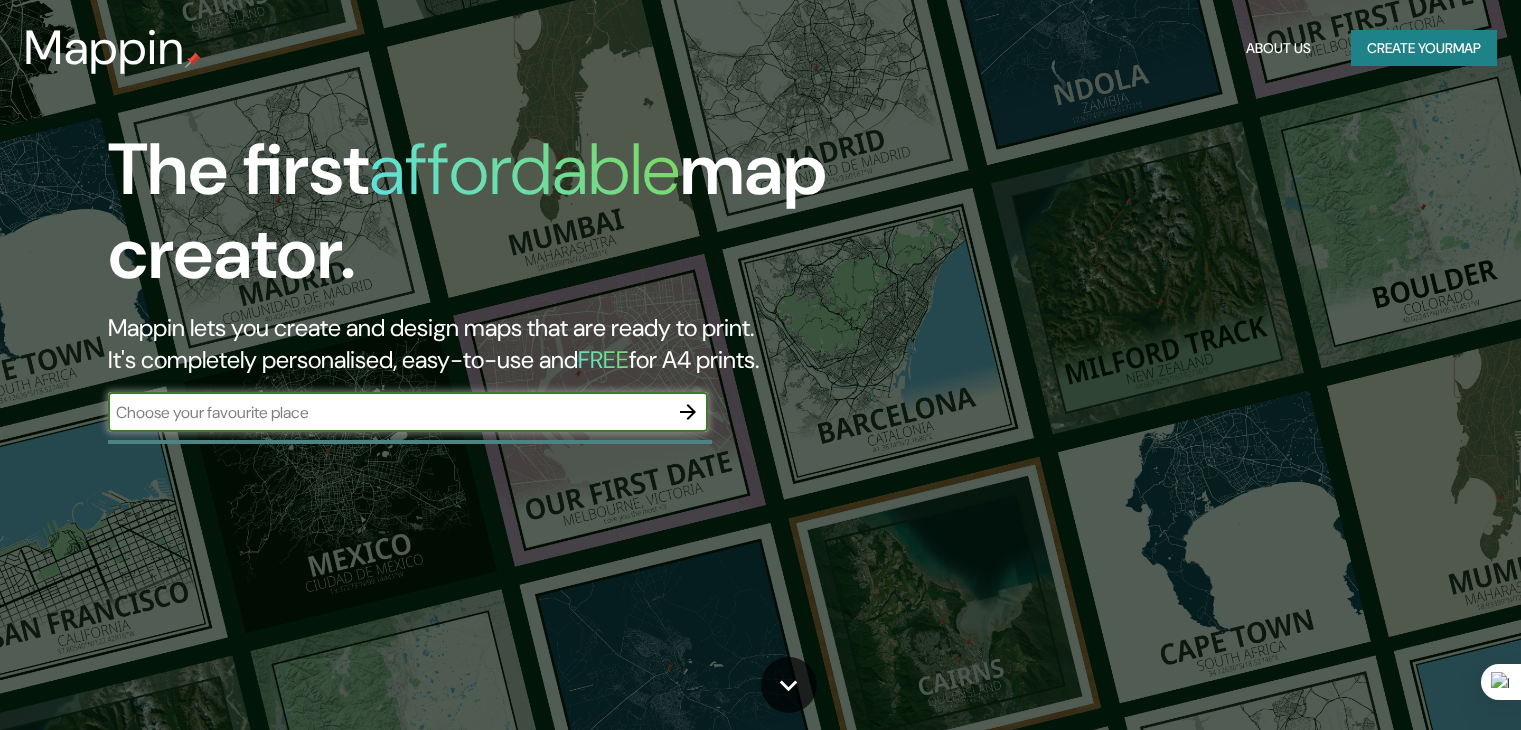 click at bounding box center (388, 412) 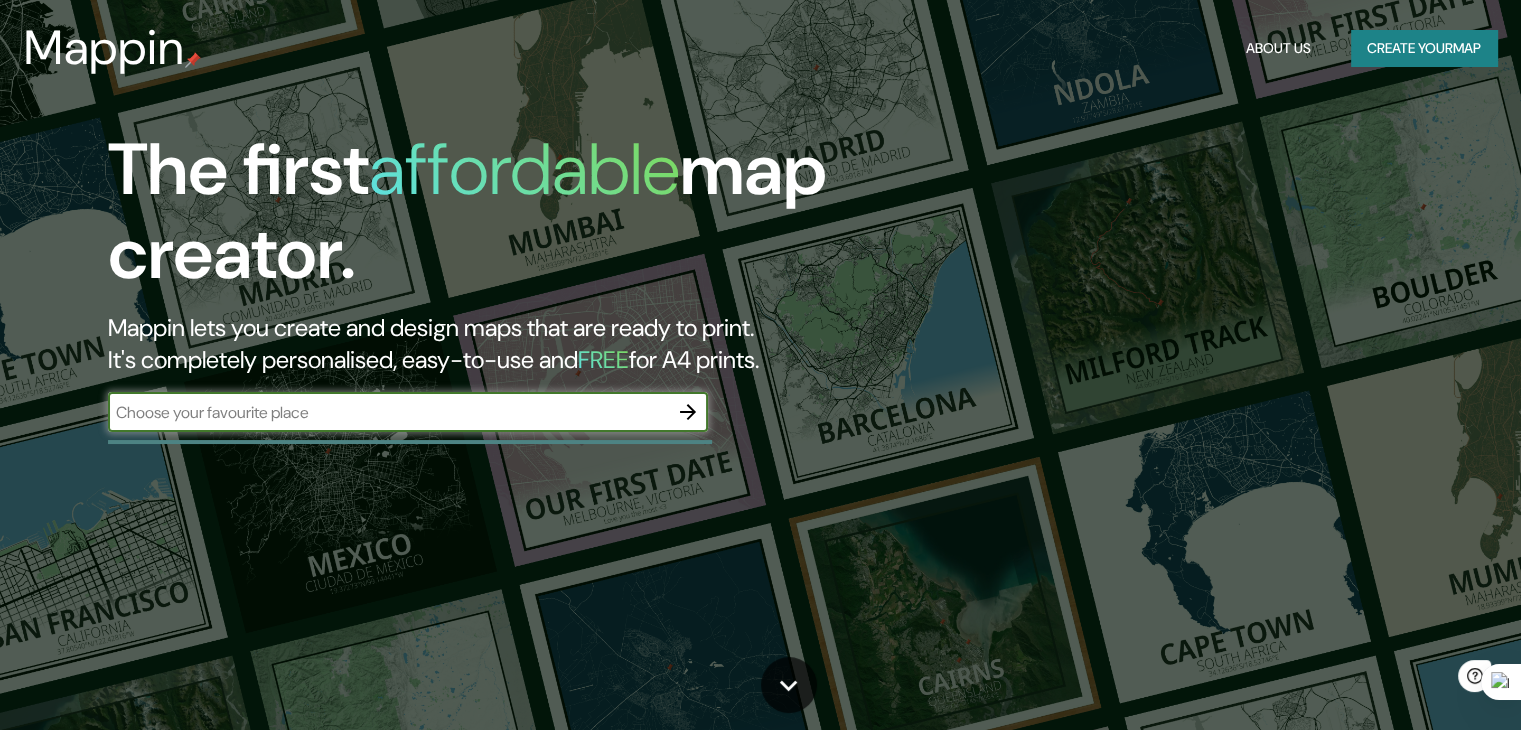 scroll, scrollTop: 0, scrollLeft: 0, axis: both 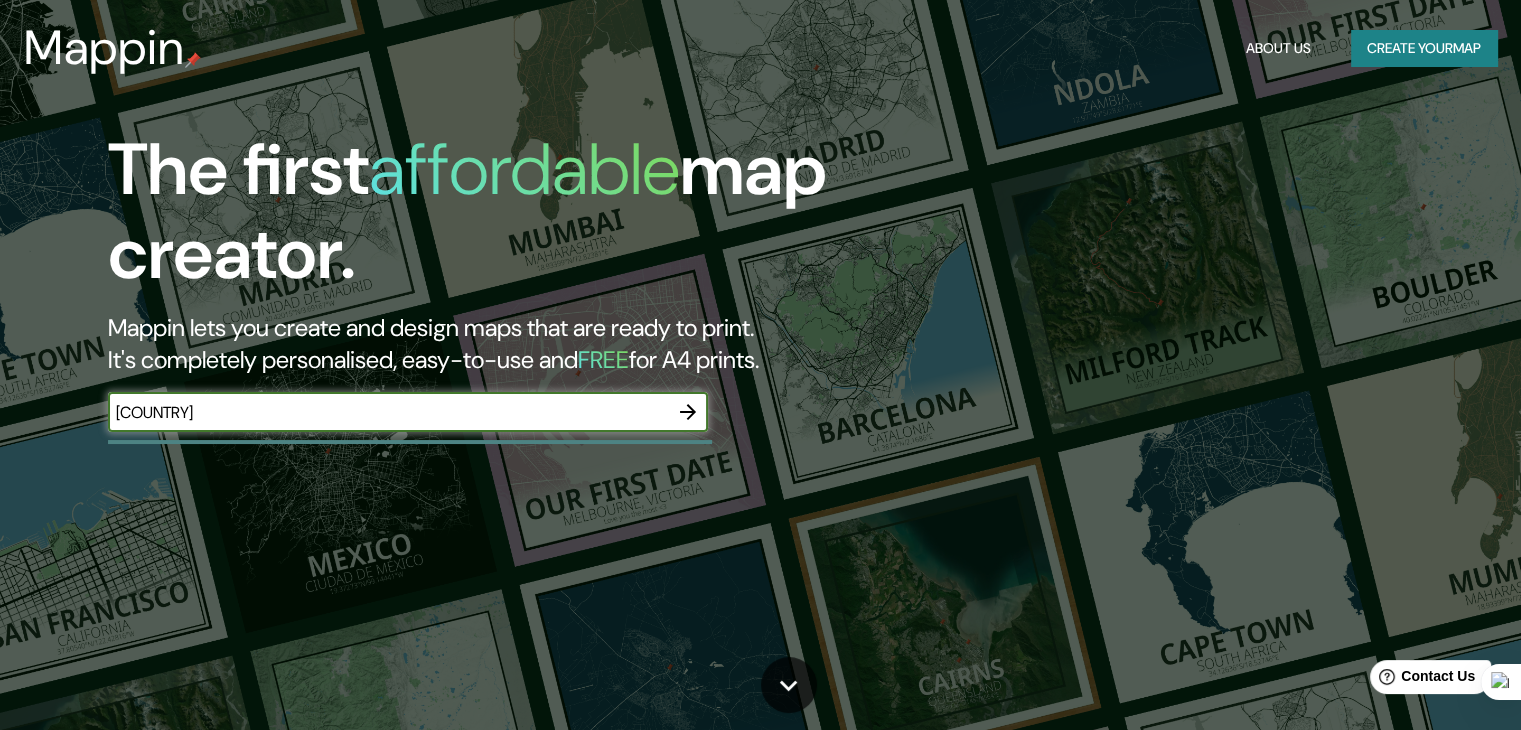 type on "colombia" 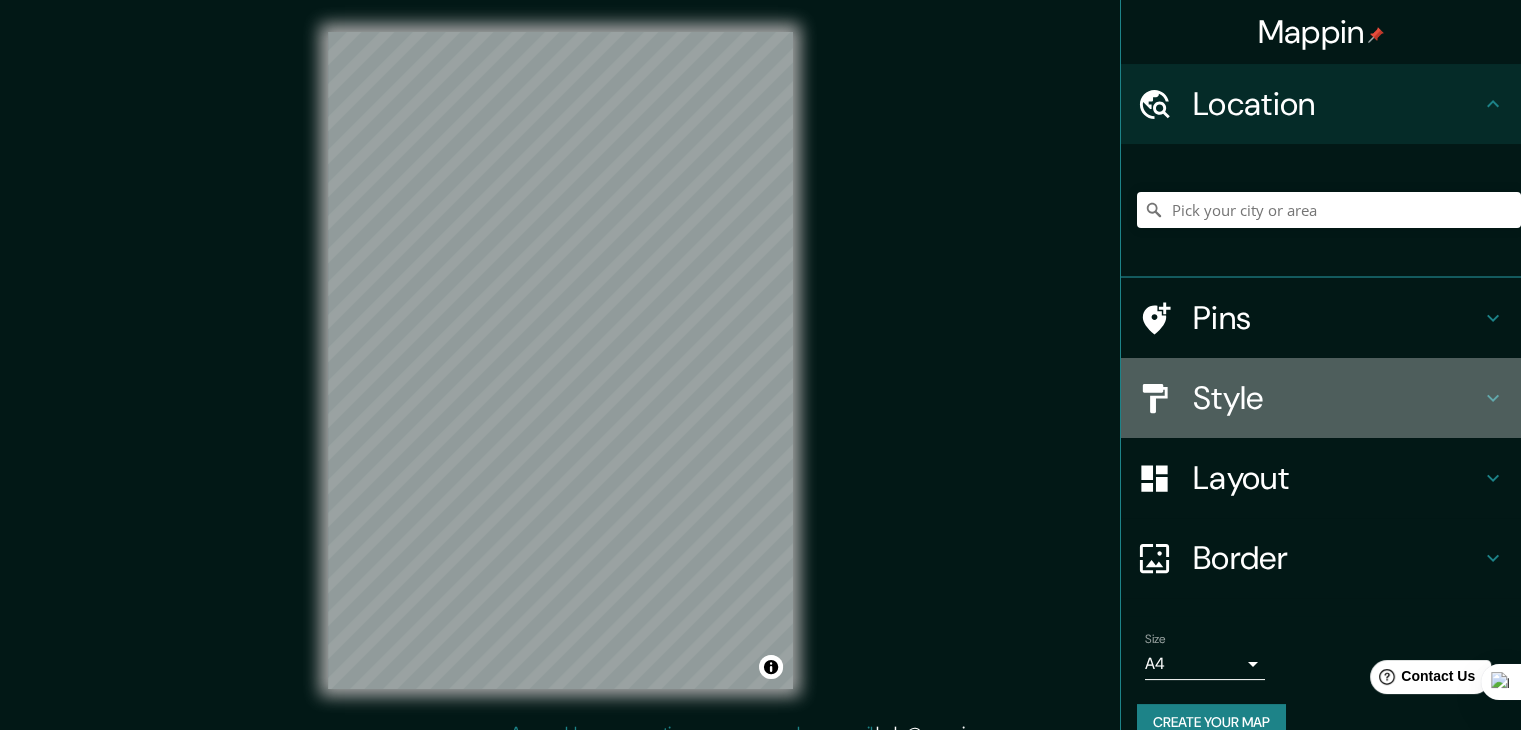 click on "Style" at bounding box center (1321, 398) 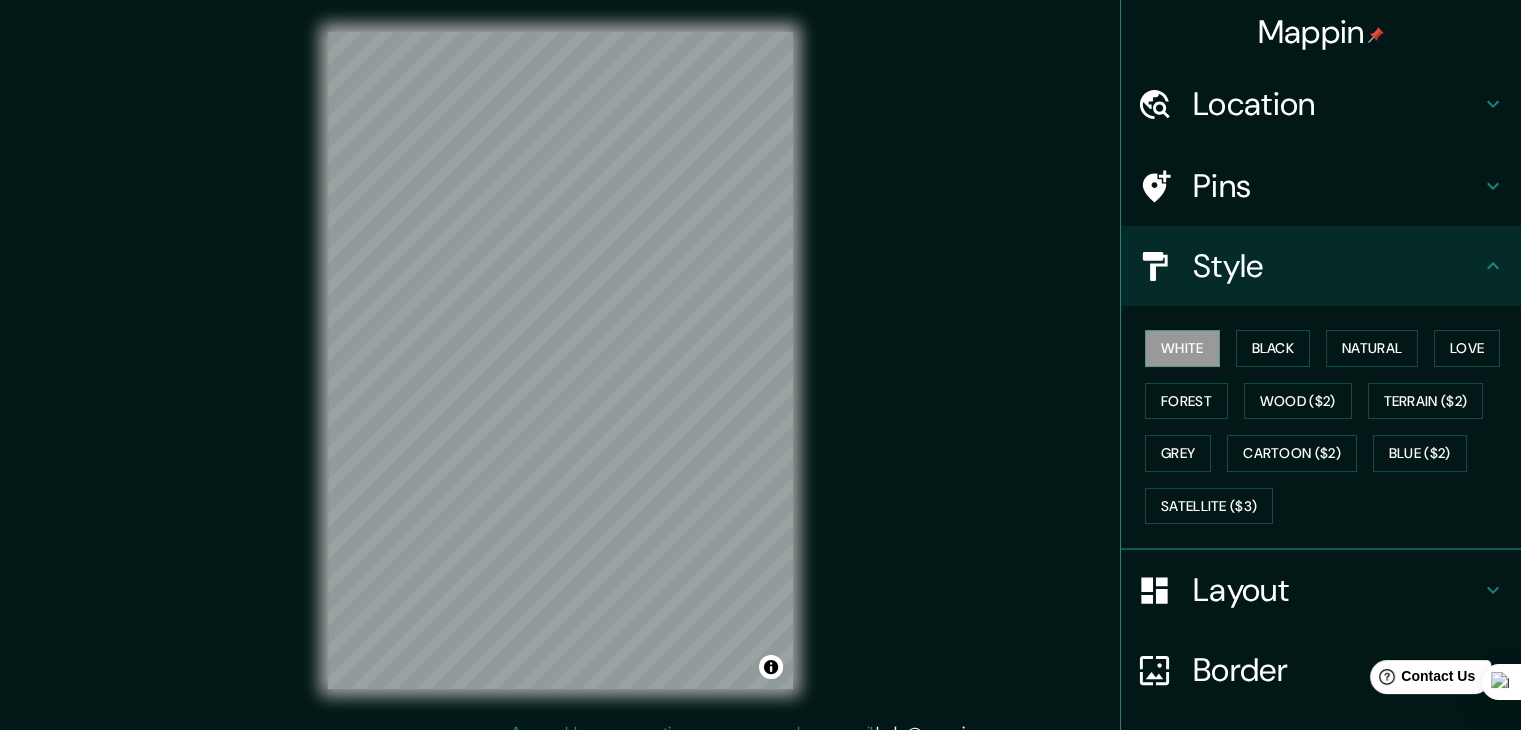 click on "Style" at bounding box center [1337, 266] 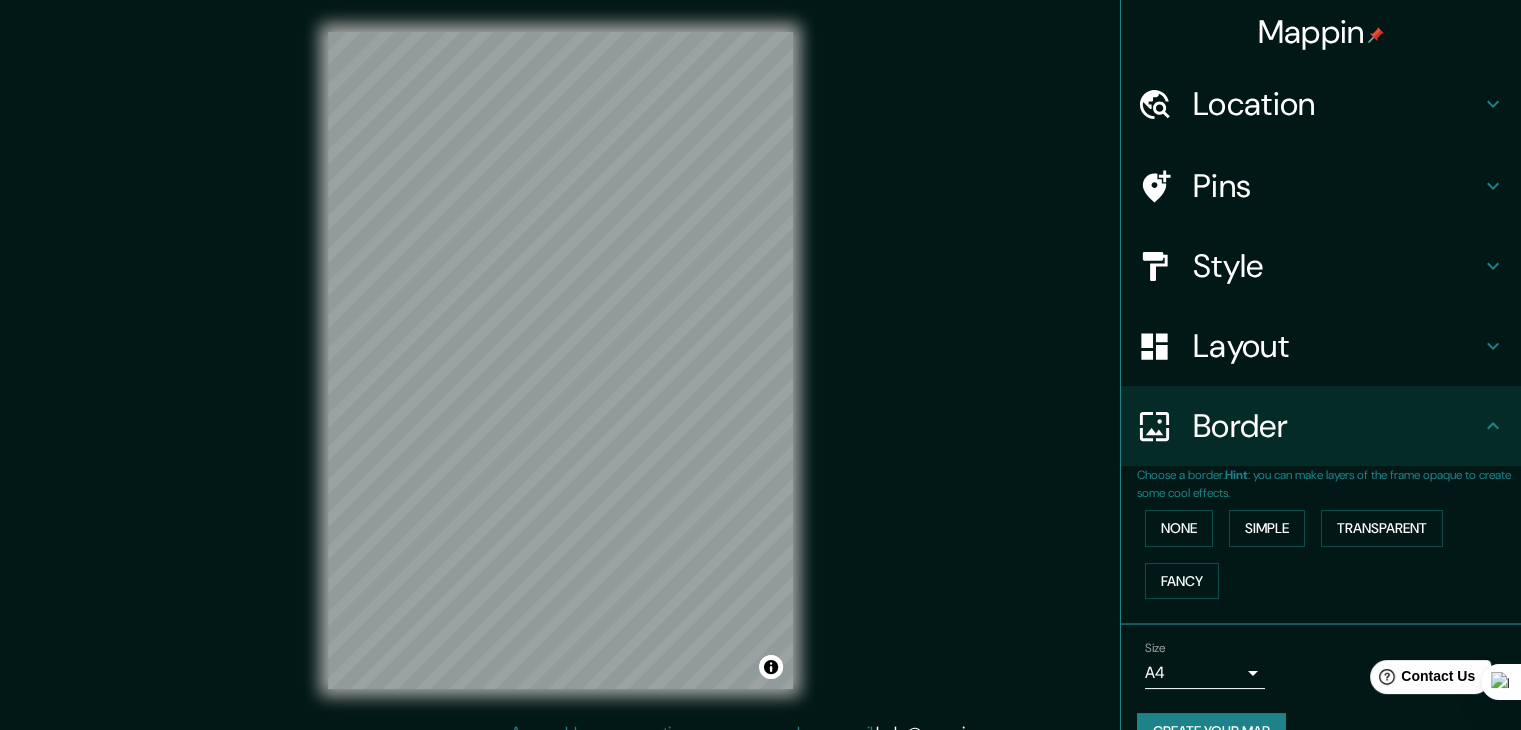 click on "Mappin Location Pins Style Layout Border Choose a border.  Hint : you can make layers of the frame opaque to create some cool effects. None Simple Transparent Fancy Size A4 single Create your map © Mapbox   © OpenStreetMap   Improve this map Any problems, suggestions, or concerns please email    help@mappin.pro . . ." at bounding box center [760, 365] 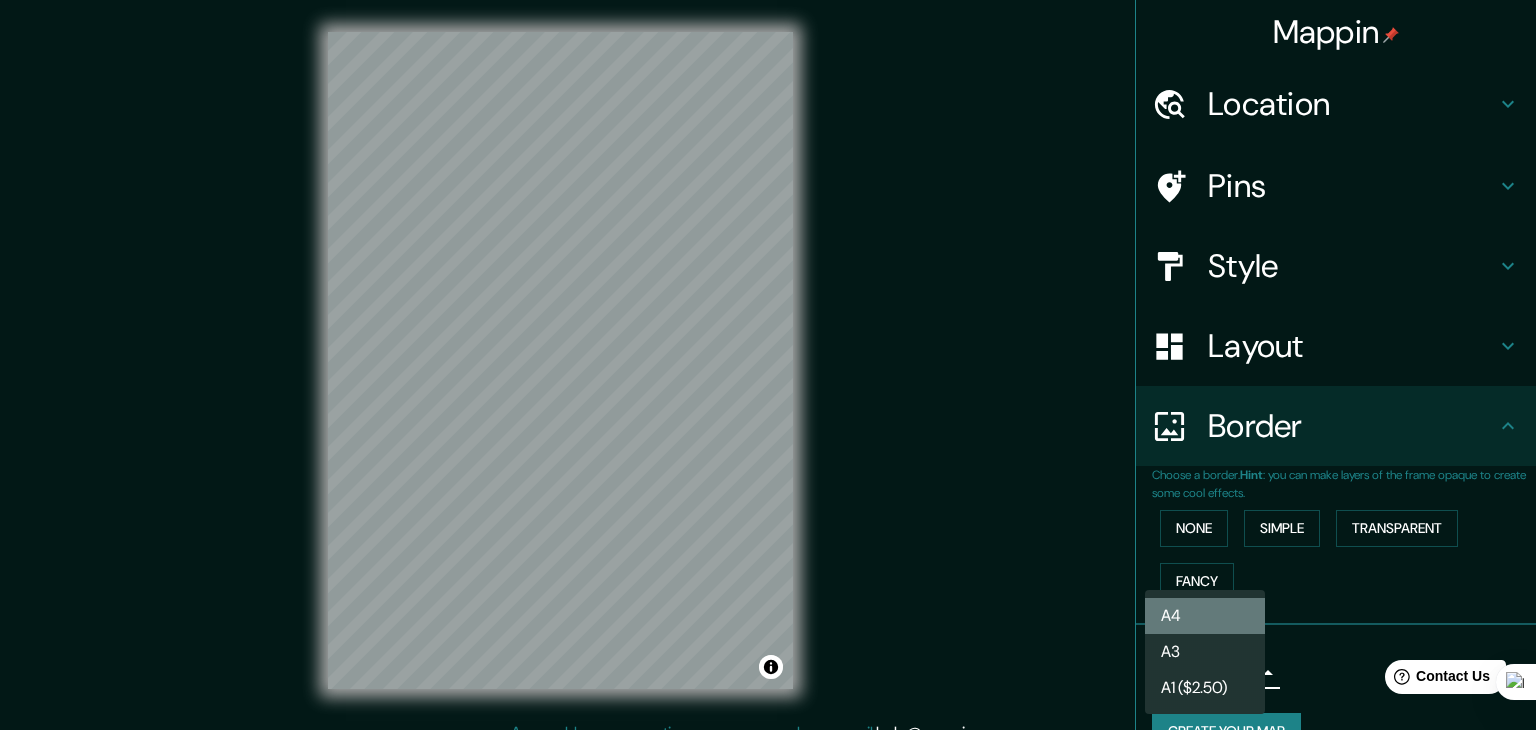 click on "A4" at bounding box center (1205, 616) 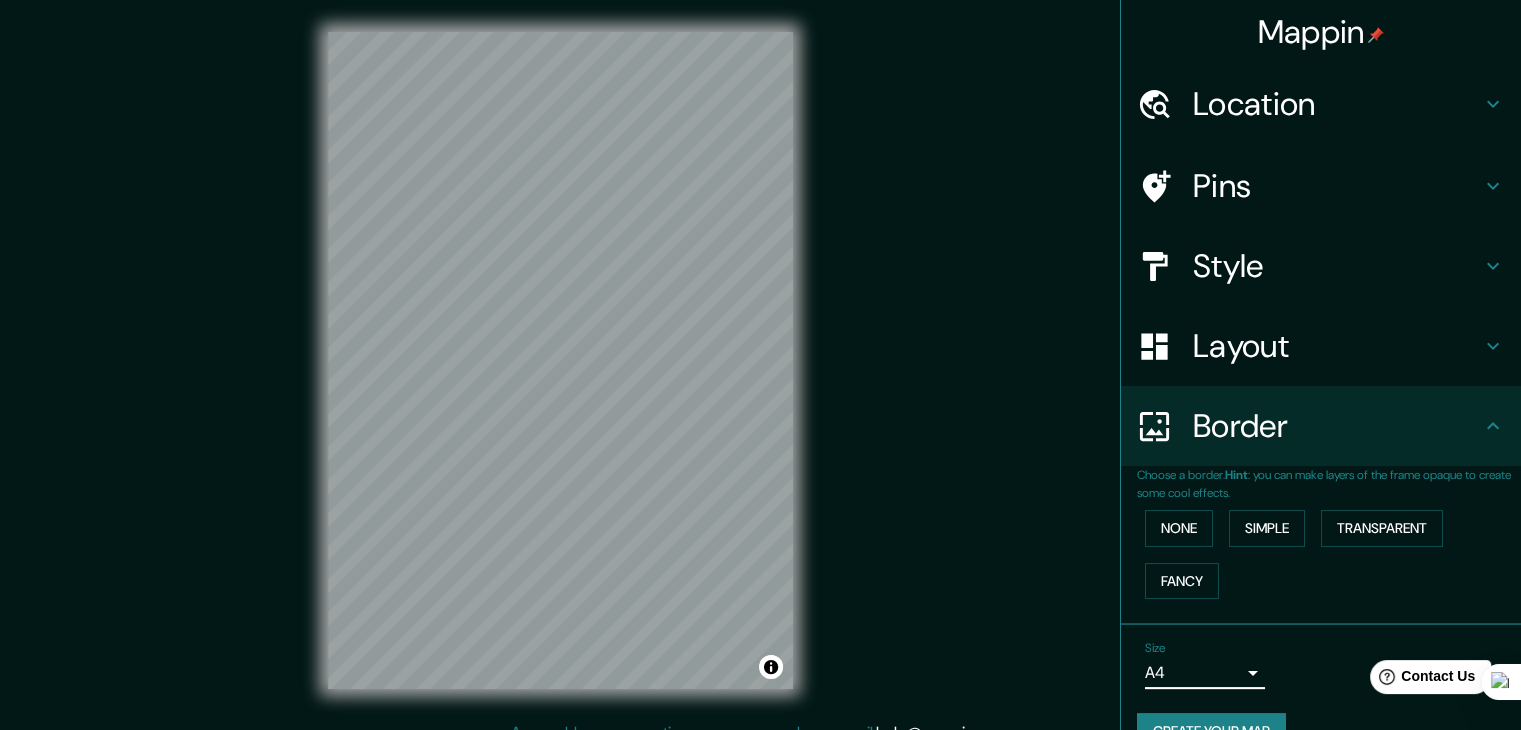 click on "Mappin Location Pins Style Layout Border Choose a border.  Hint : you can make layers of the frame opaque to create some cool effects. None Simple Transparent Fancy Size A4 single Create your map © Mapbox   © OpenStreetMap   Improve this map Any problems, suggestions, or concerns please email    help@mappin.pro . . ." at bounding box center [760, 365] 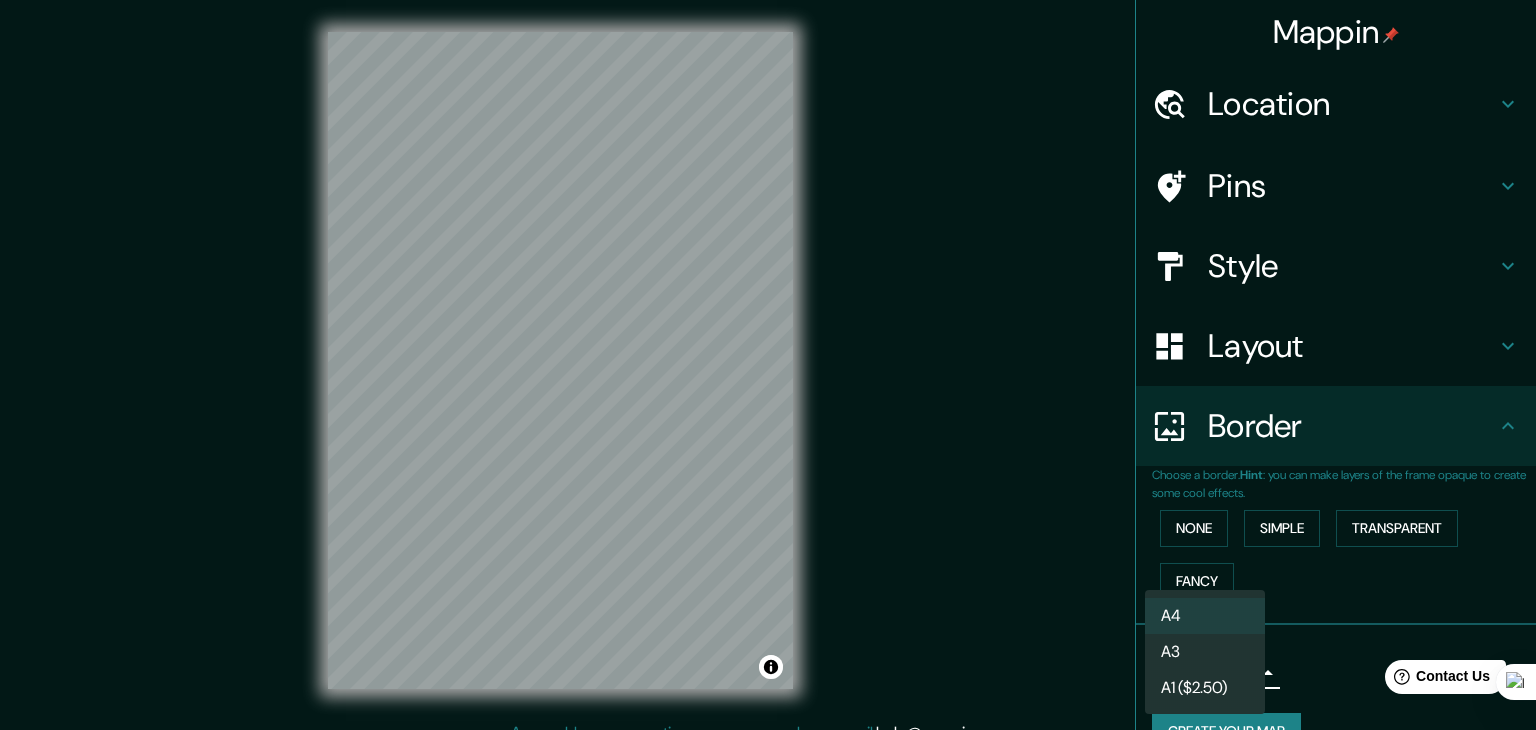 click on "A3" at bounding box center (1205, 652) 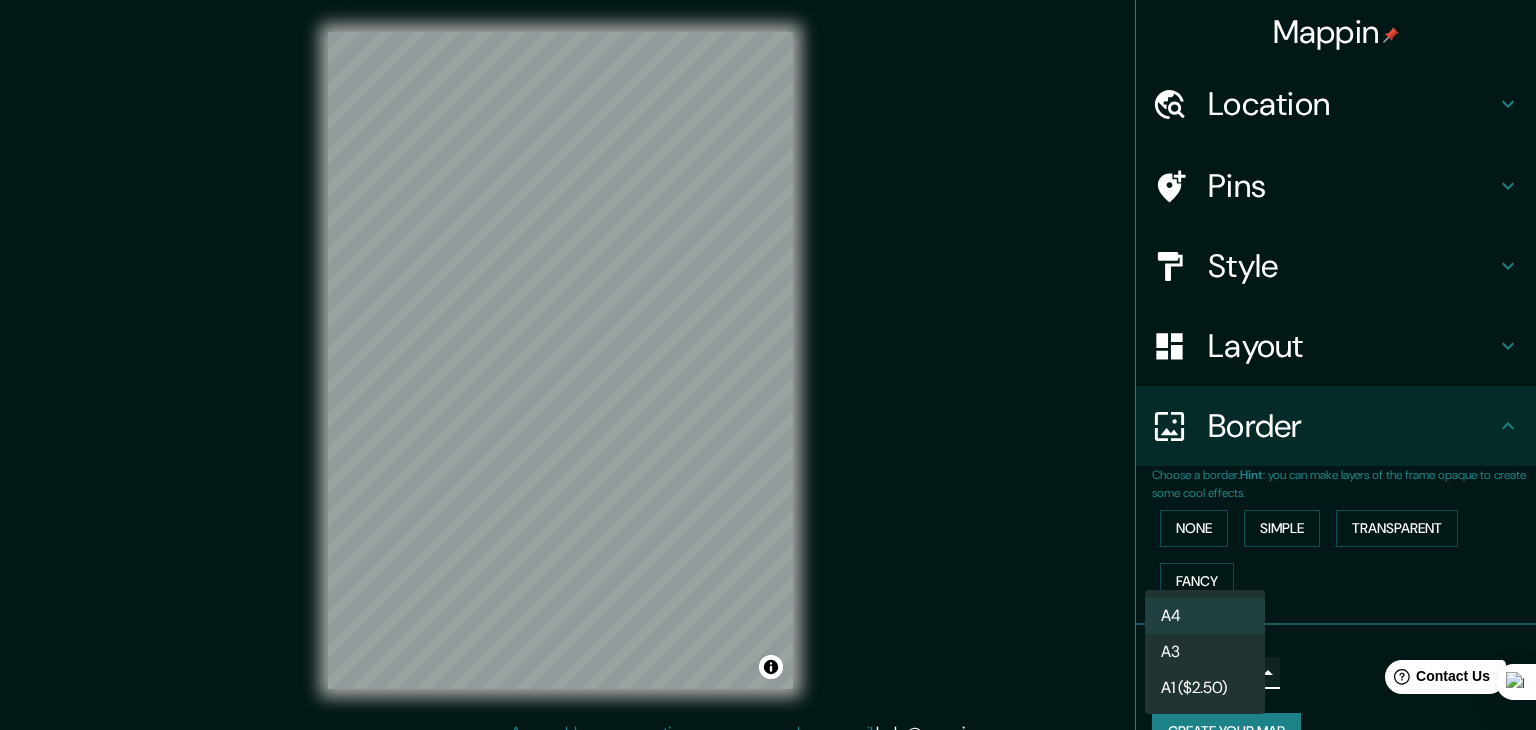 type on "a4" 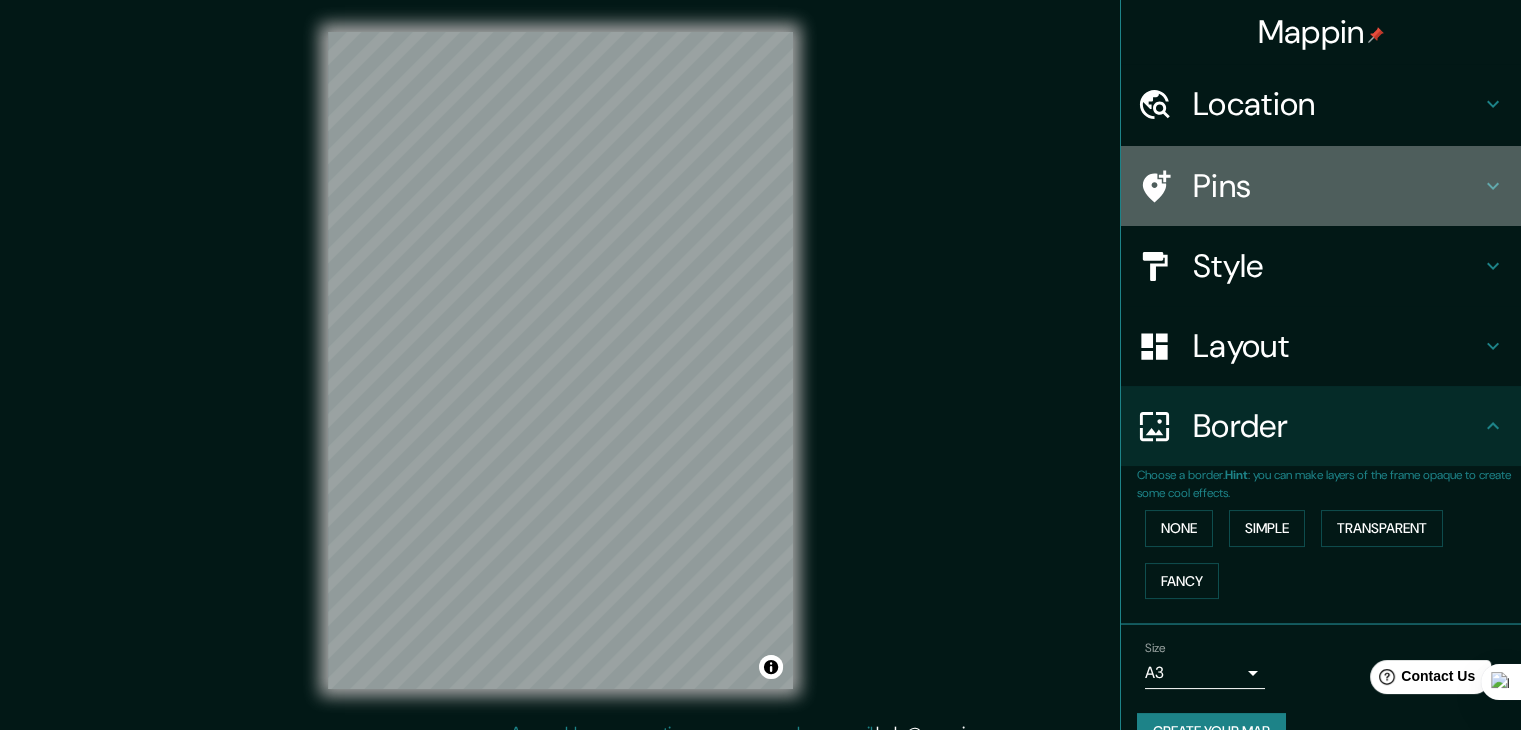 click 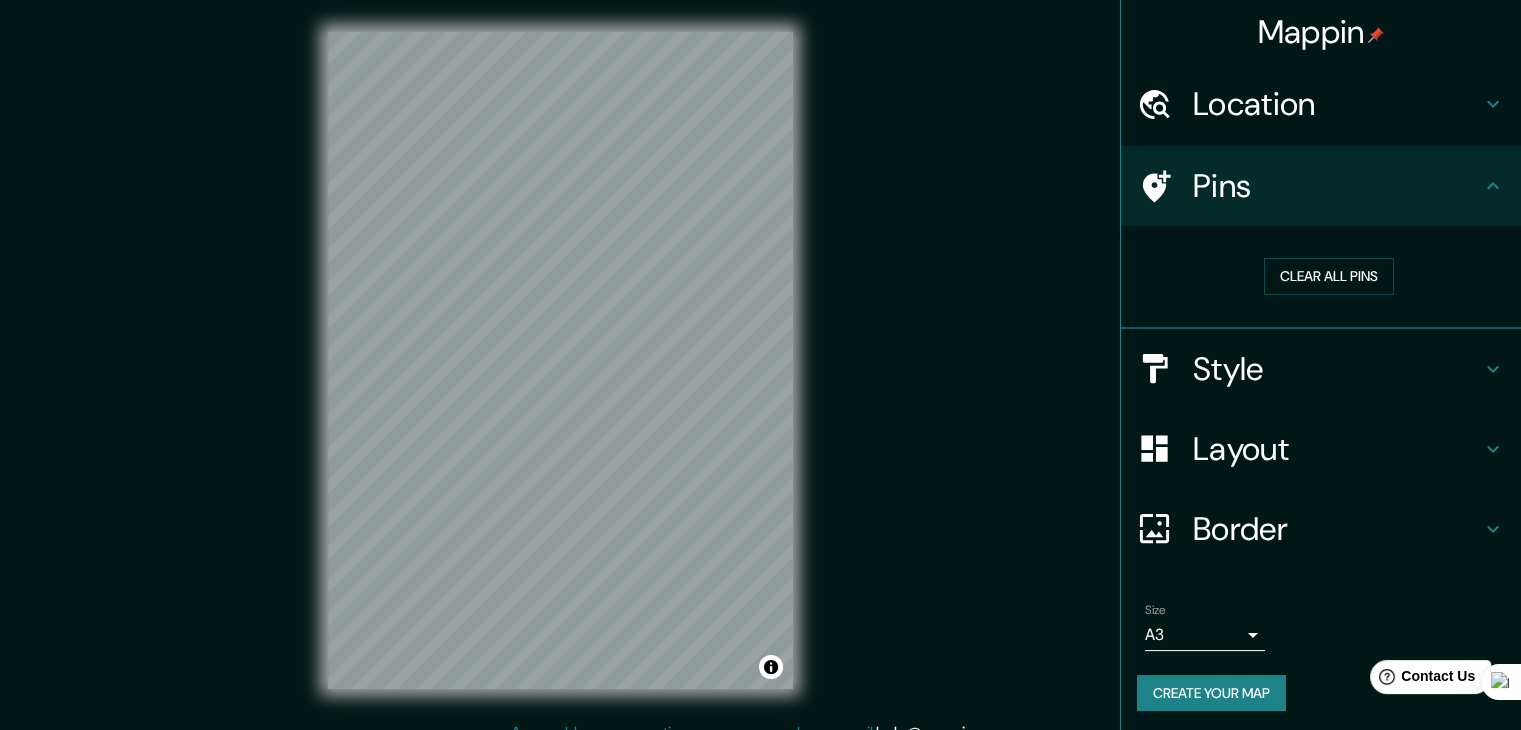 click 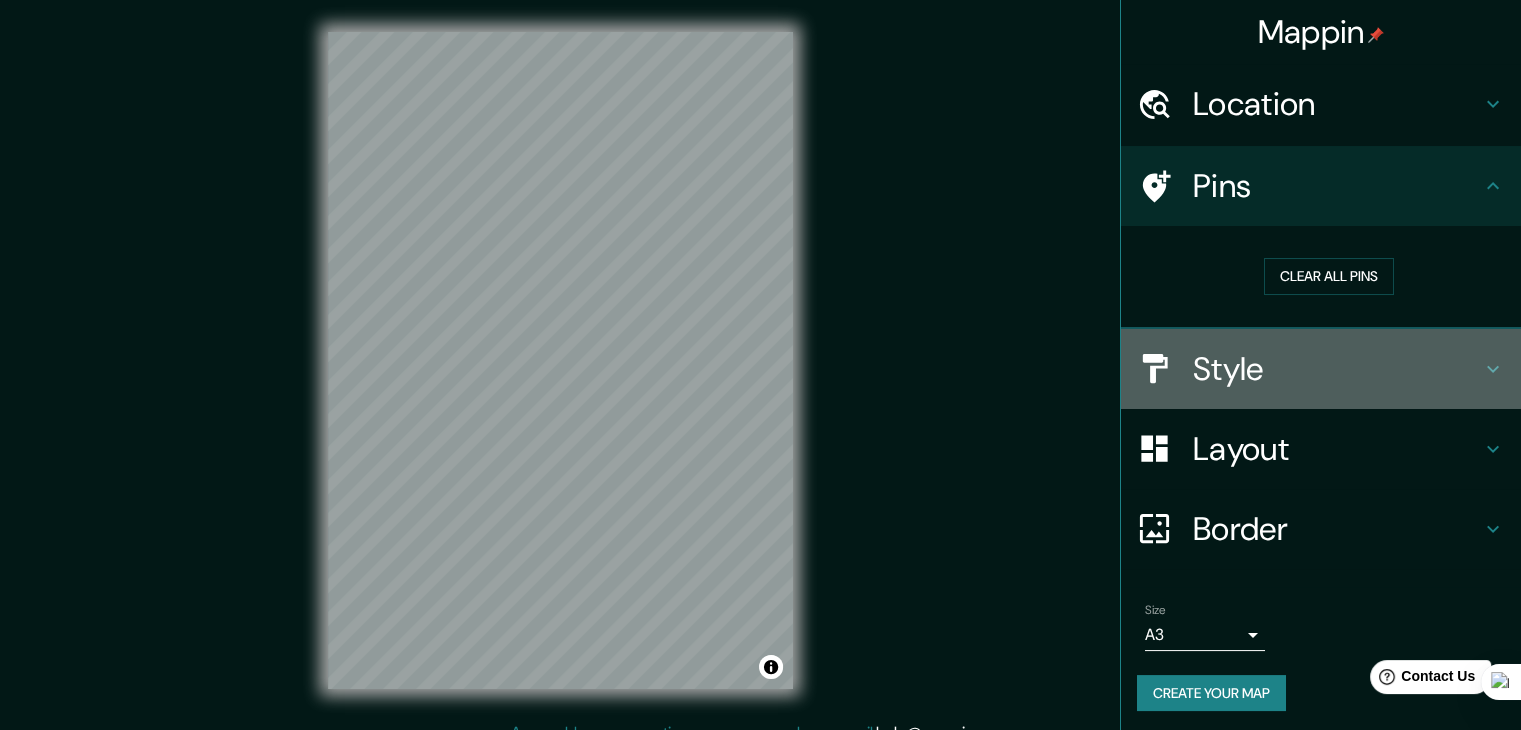 click 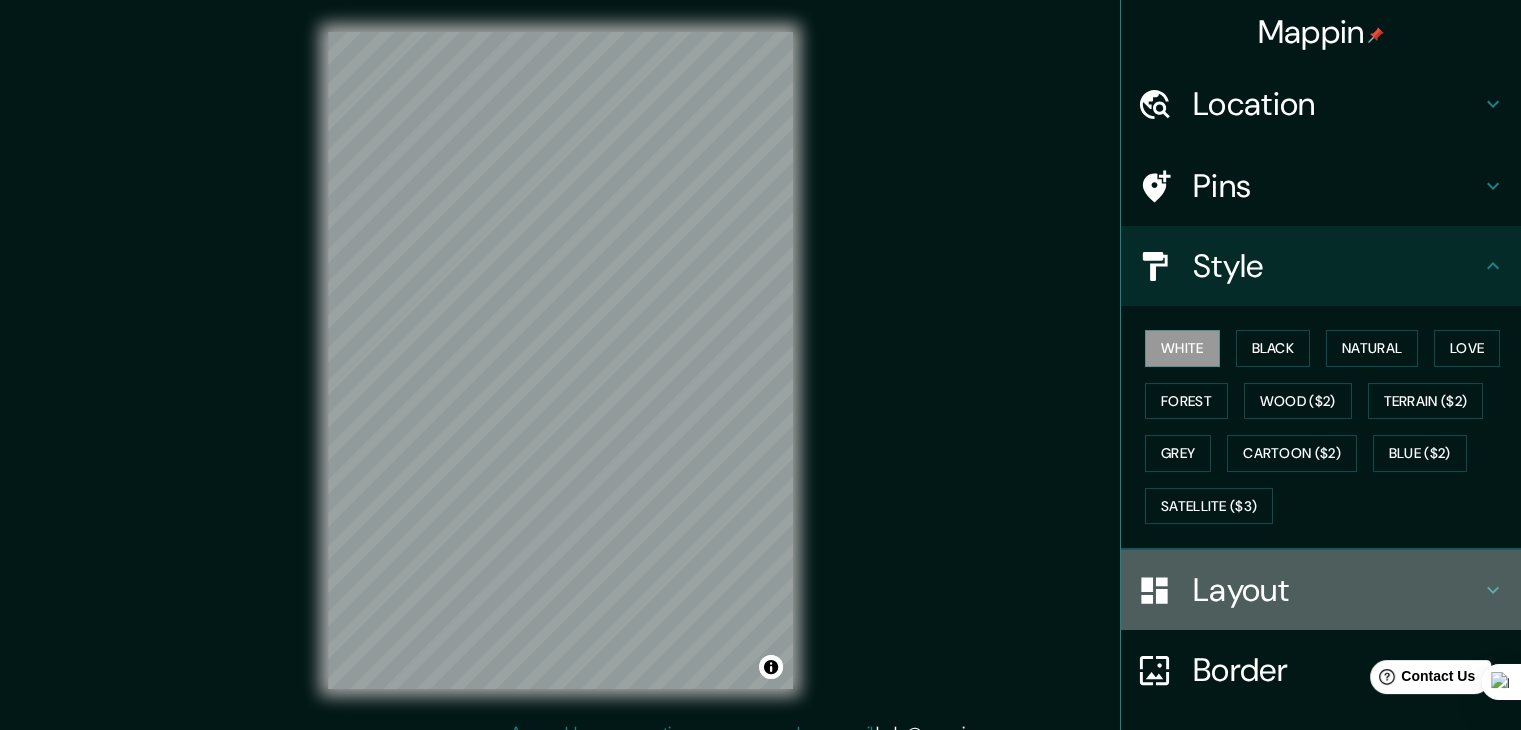click 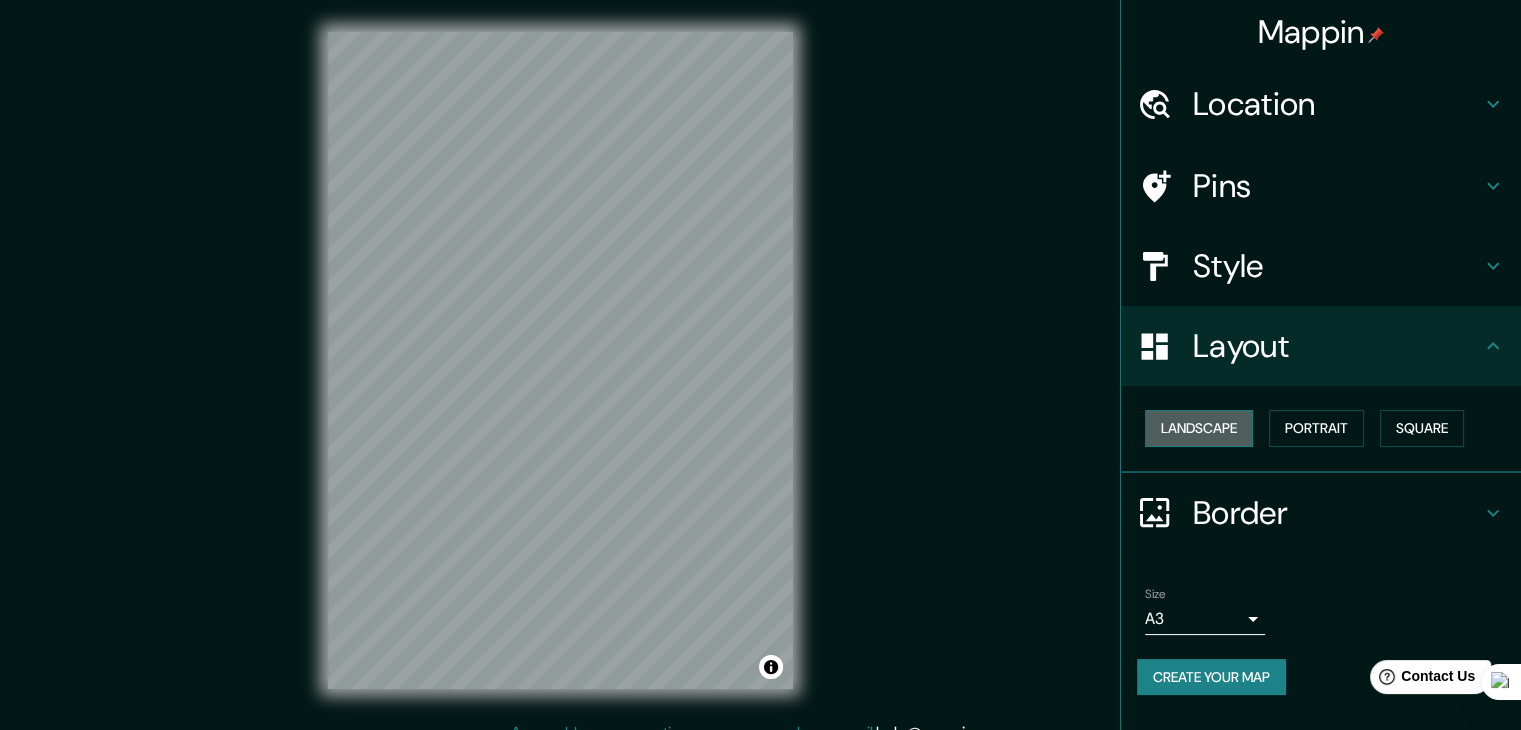 click on "Landscape" at bounding box center [1199, 428] 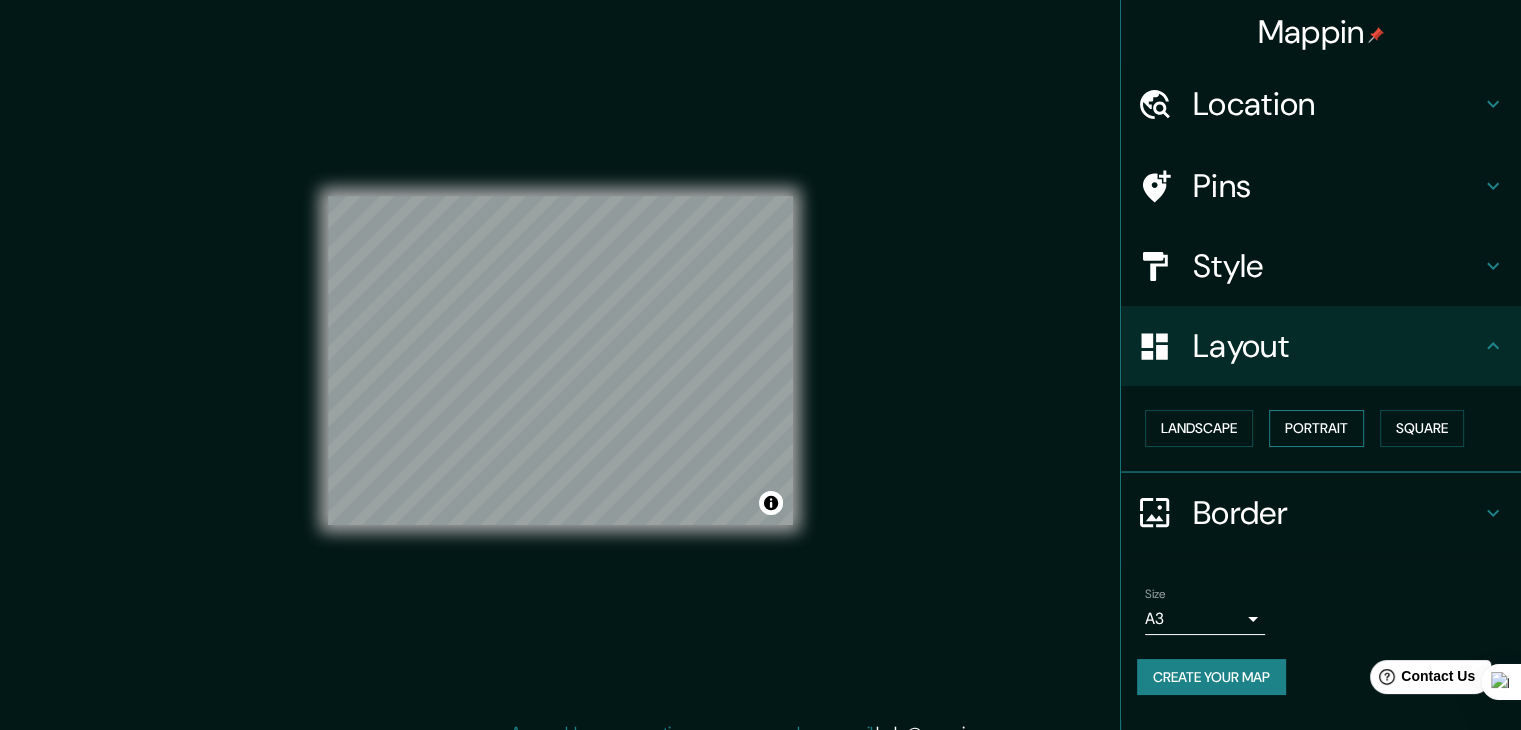 click on "Portrait" at bounding box center (1316, 428) 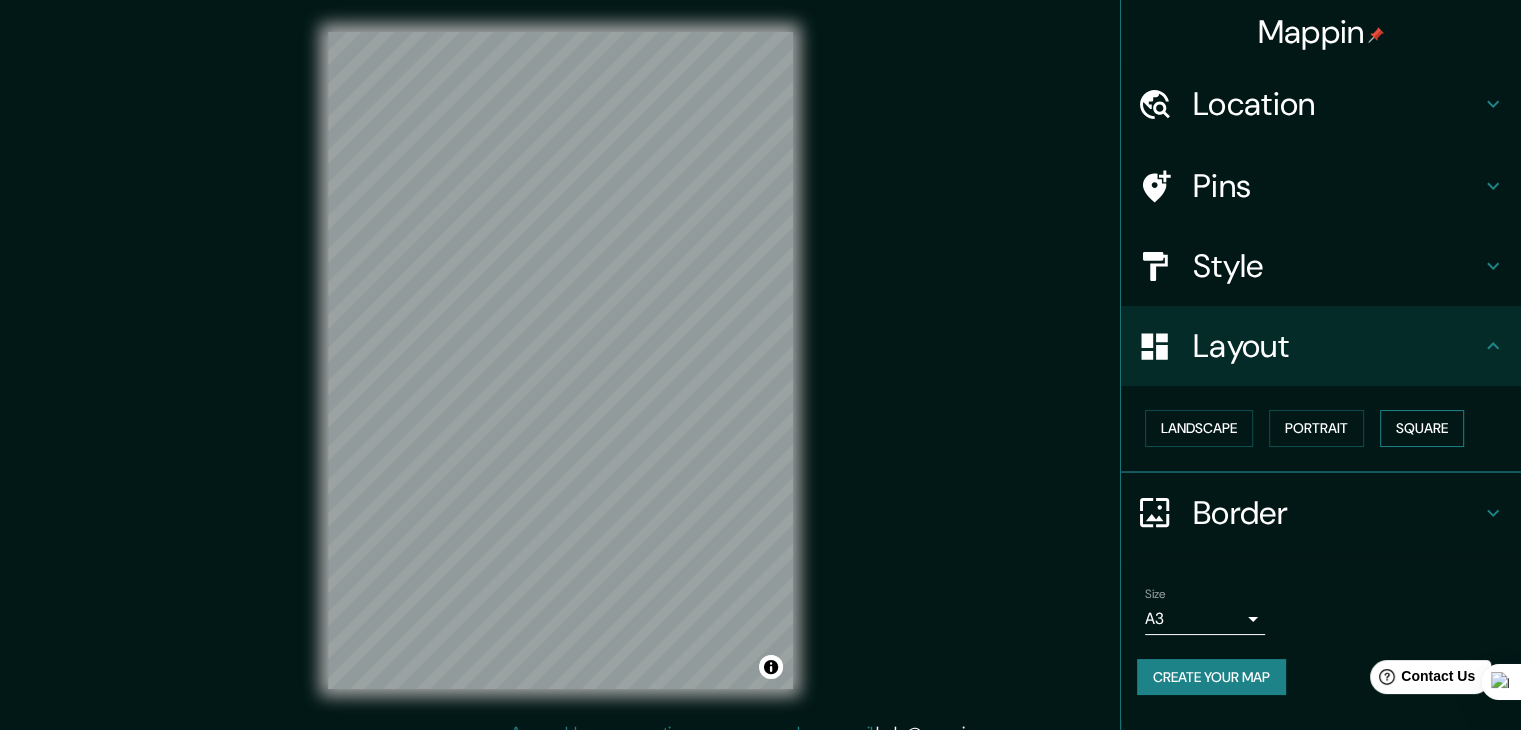 click on "Square" at bounding box center (1422, 428) 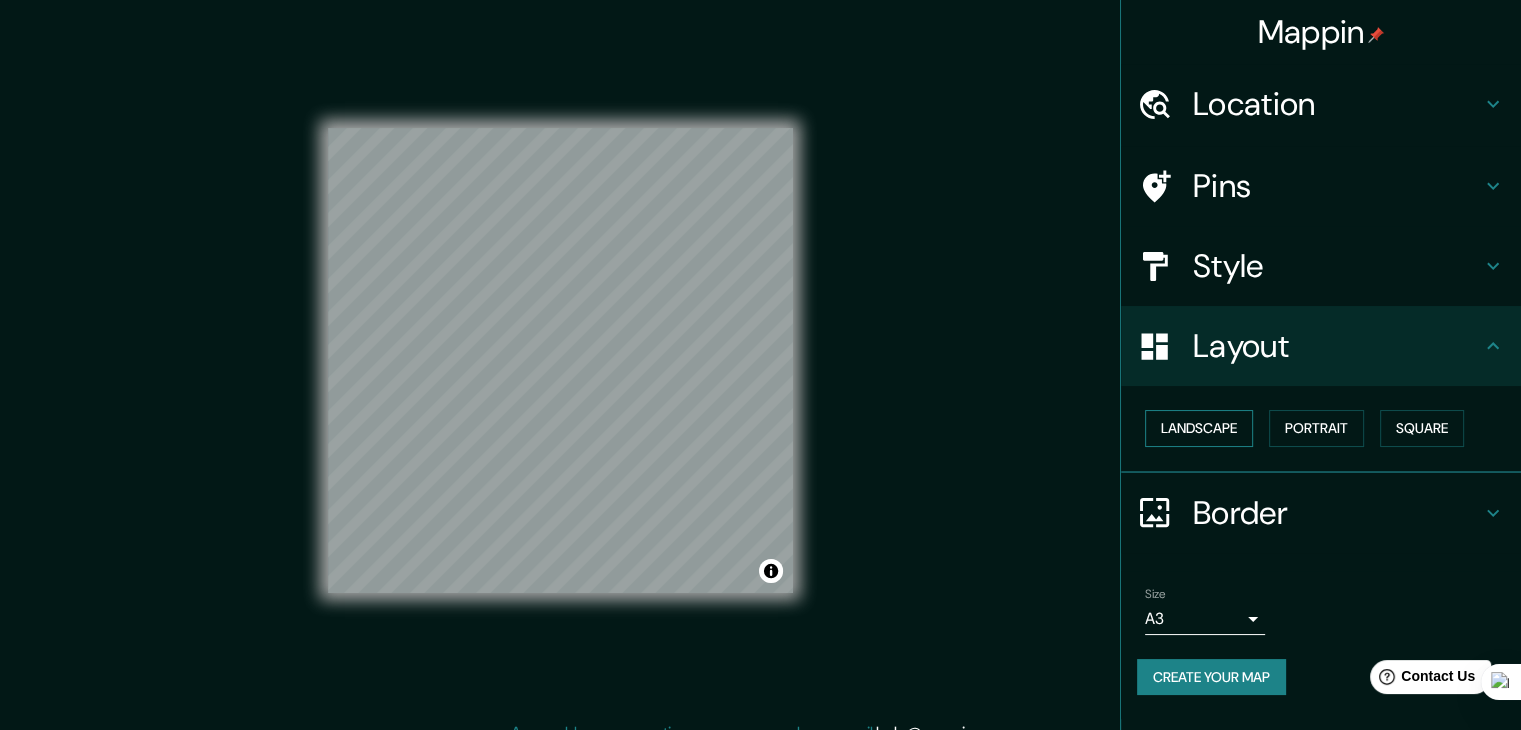 click on "Landscape" at bounding box center (1199, 428) 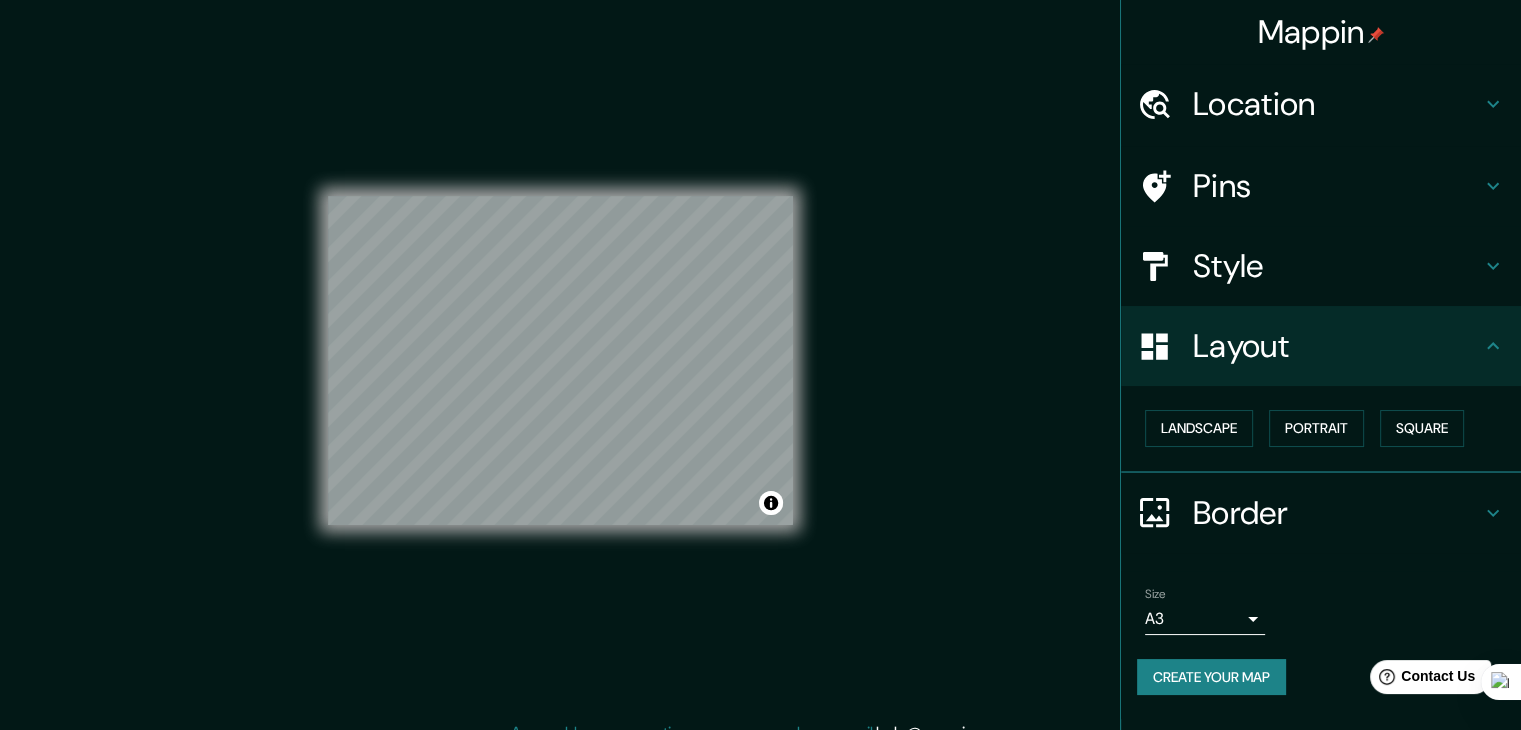 click on "Style" at bounding box center [1337, 266] 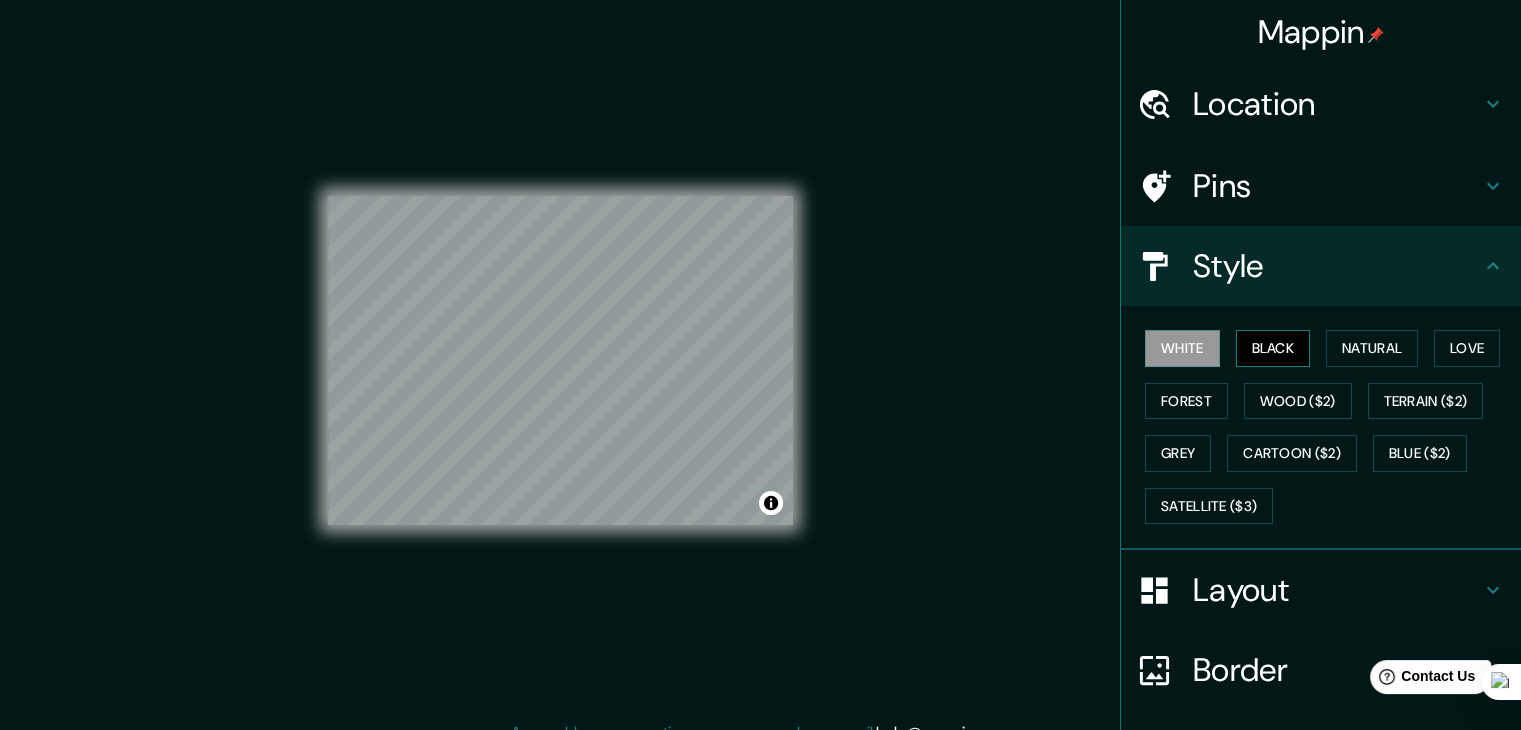 click on "Black" at bounding box center [1273, 348] 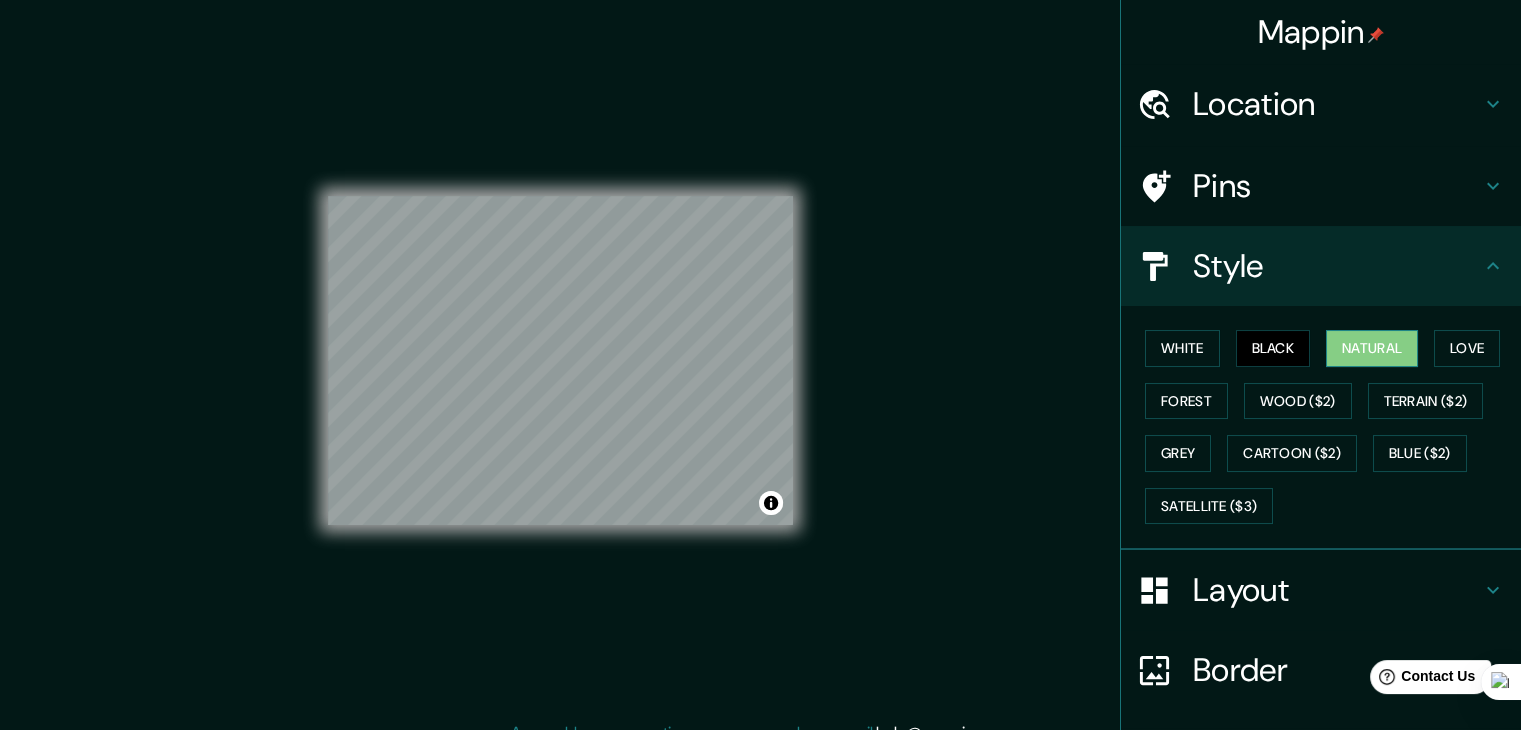 click on "Natural" at bounding box center [1372, 348] 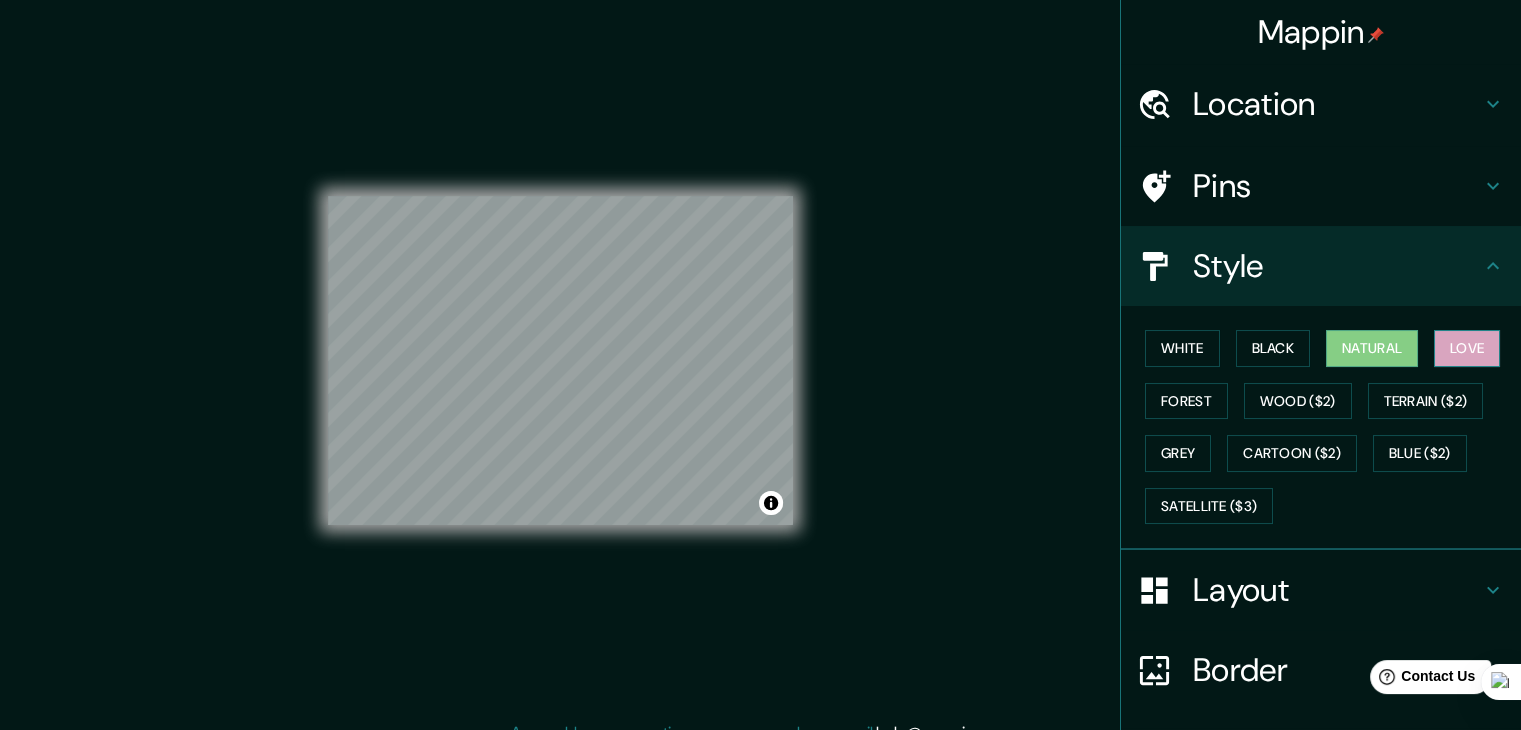 click on "Love" at bounding box center [1467, 348] 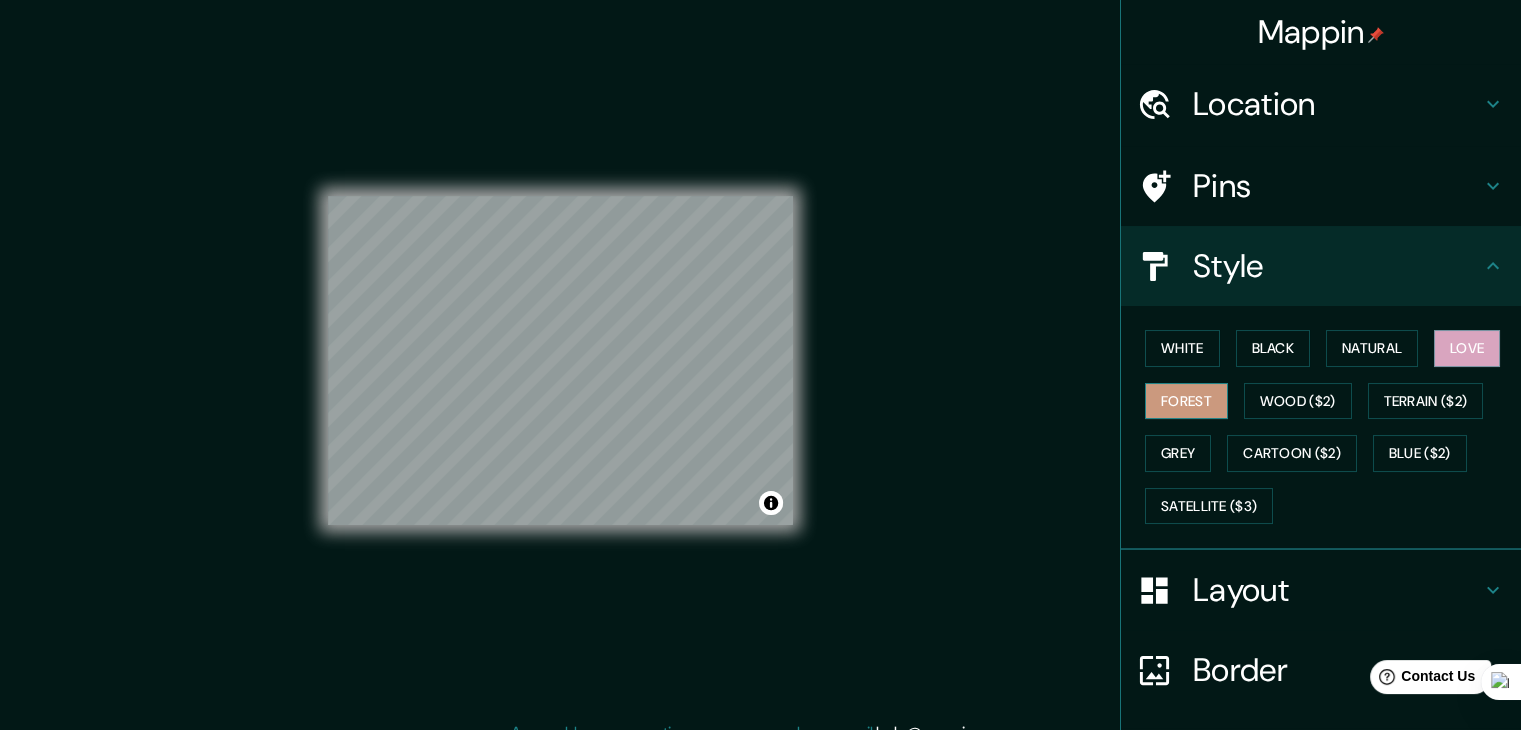 click on "Forest" at bounding box center [1186, 401] 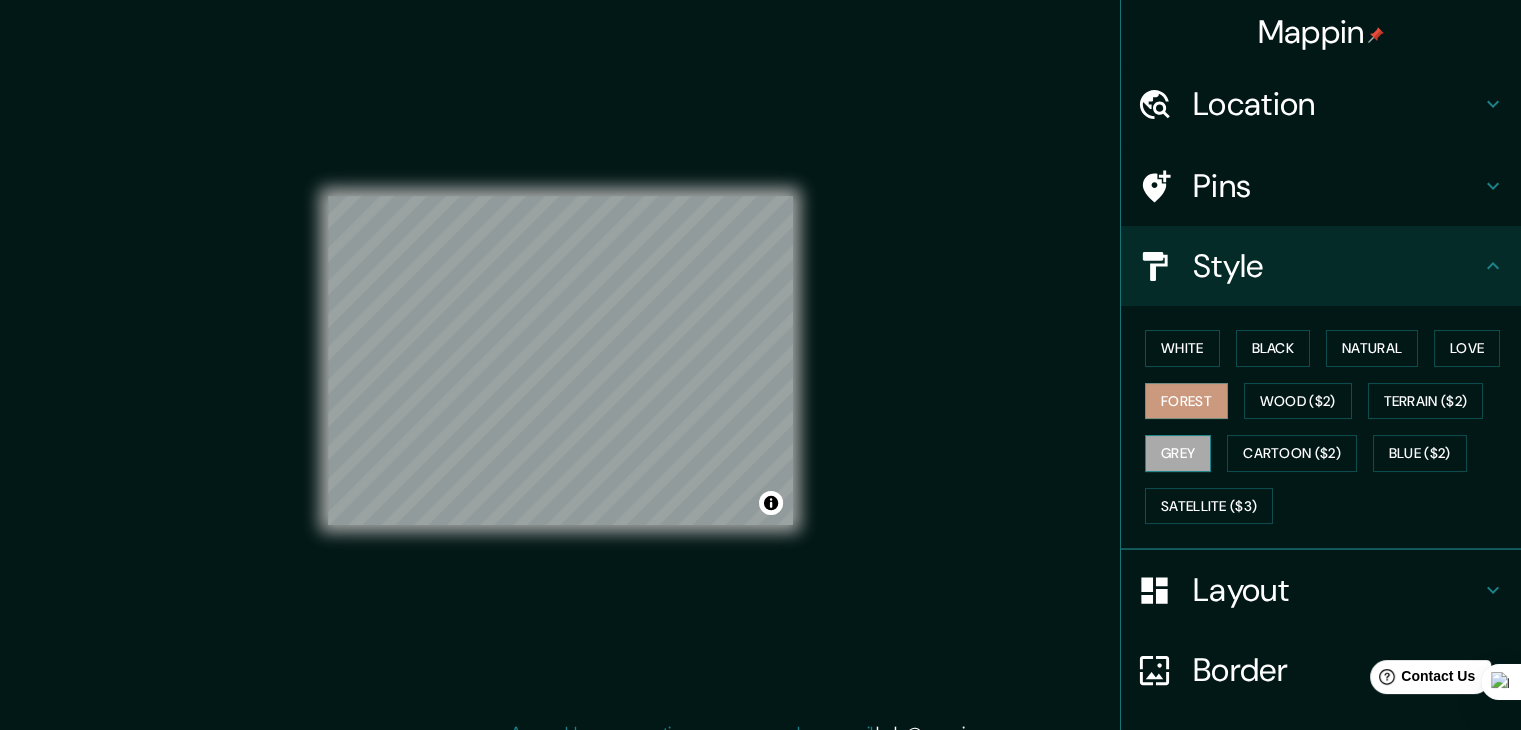 click on "Grey" at bounding box center (1178, 453) 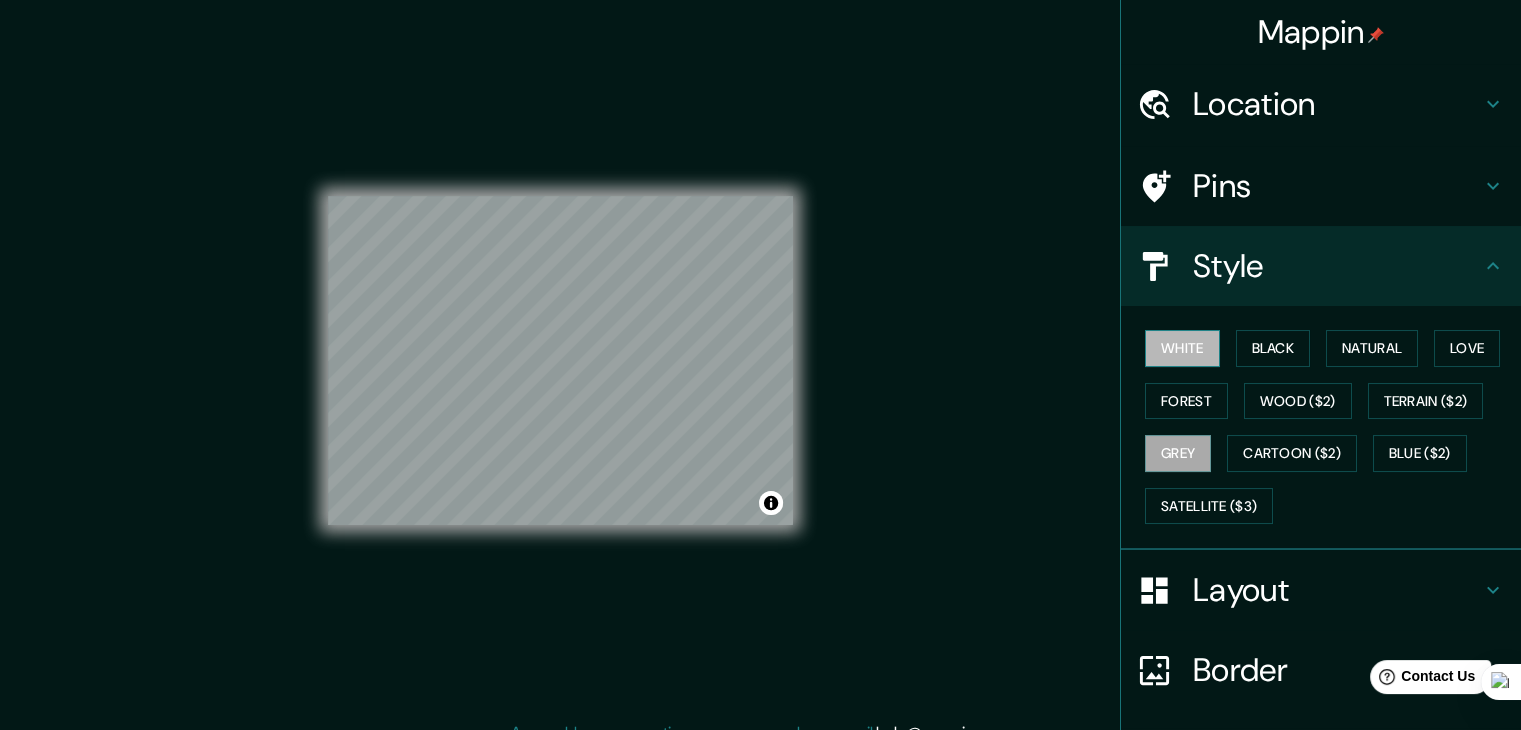 click on "White" at bounding box center (1182, 348) 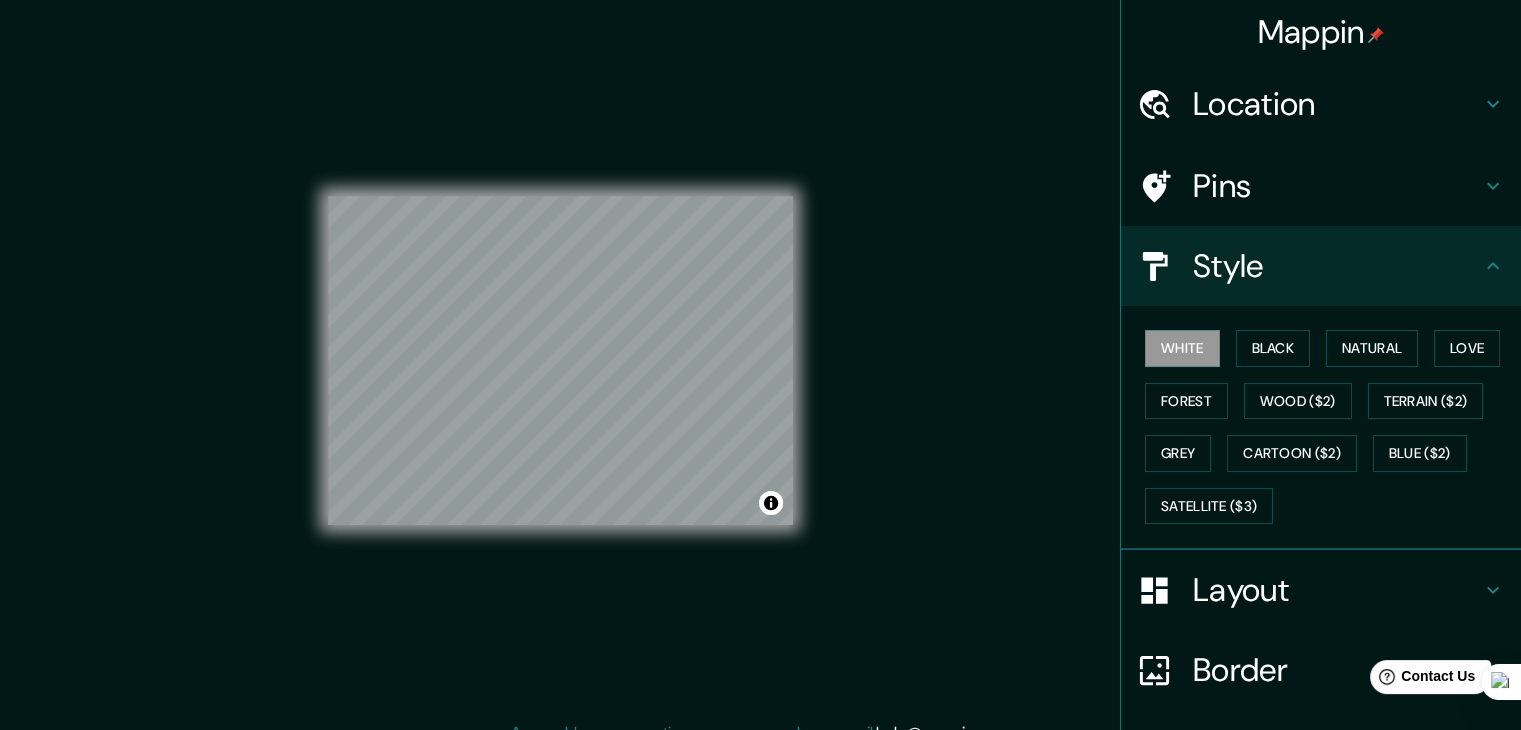 click on "Layout" at bounding box center [1337, 590] 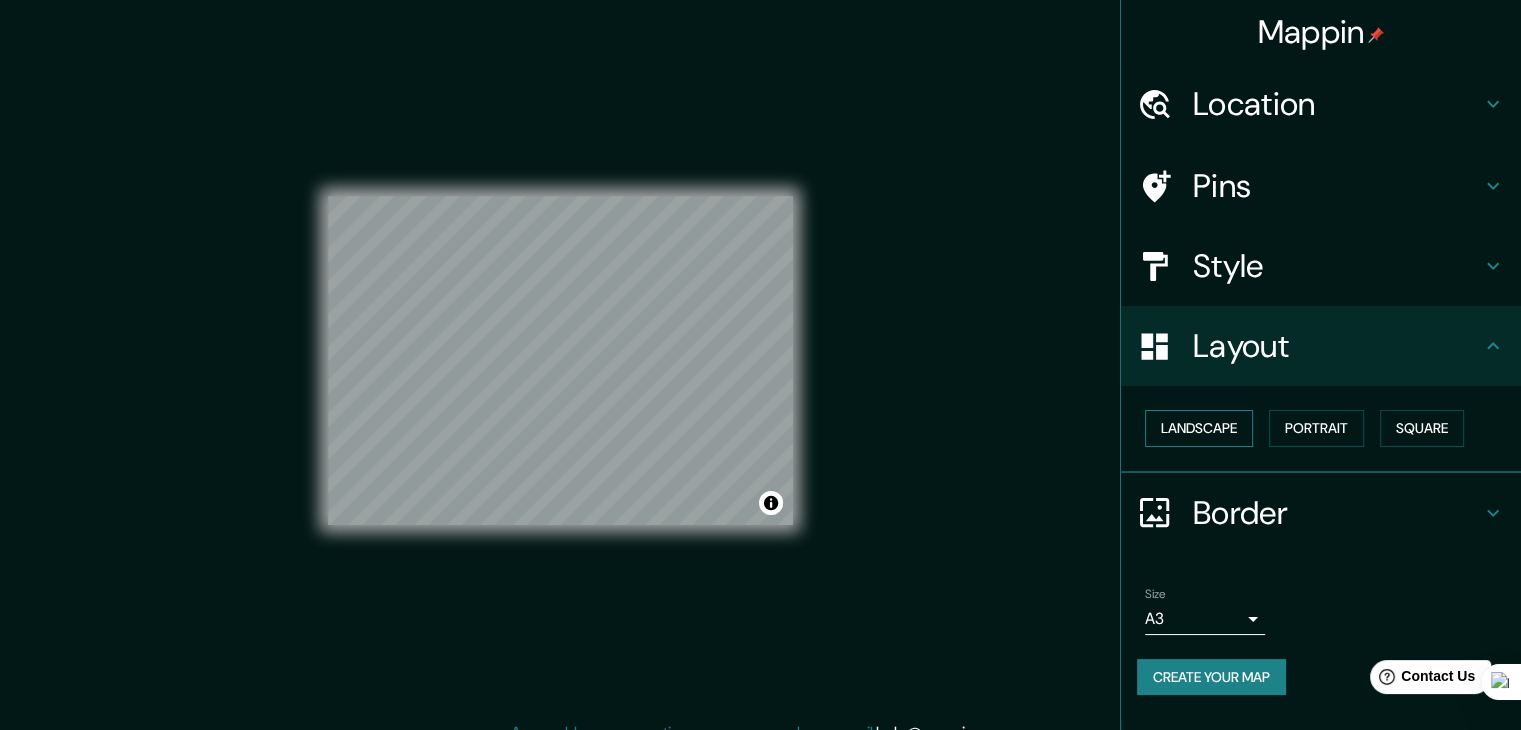 click on "Landscape" at bounding box center (1199, 428) 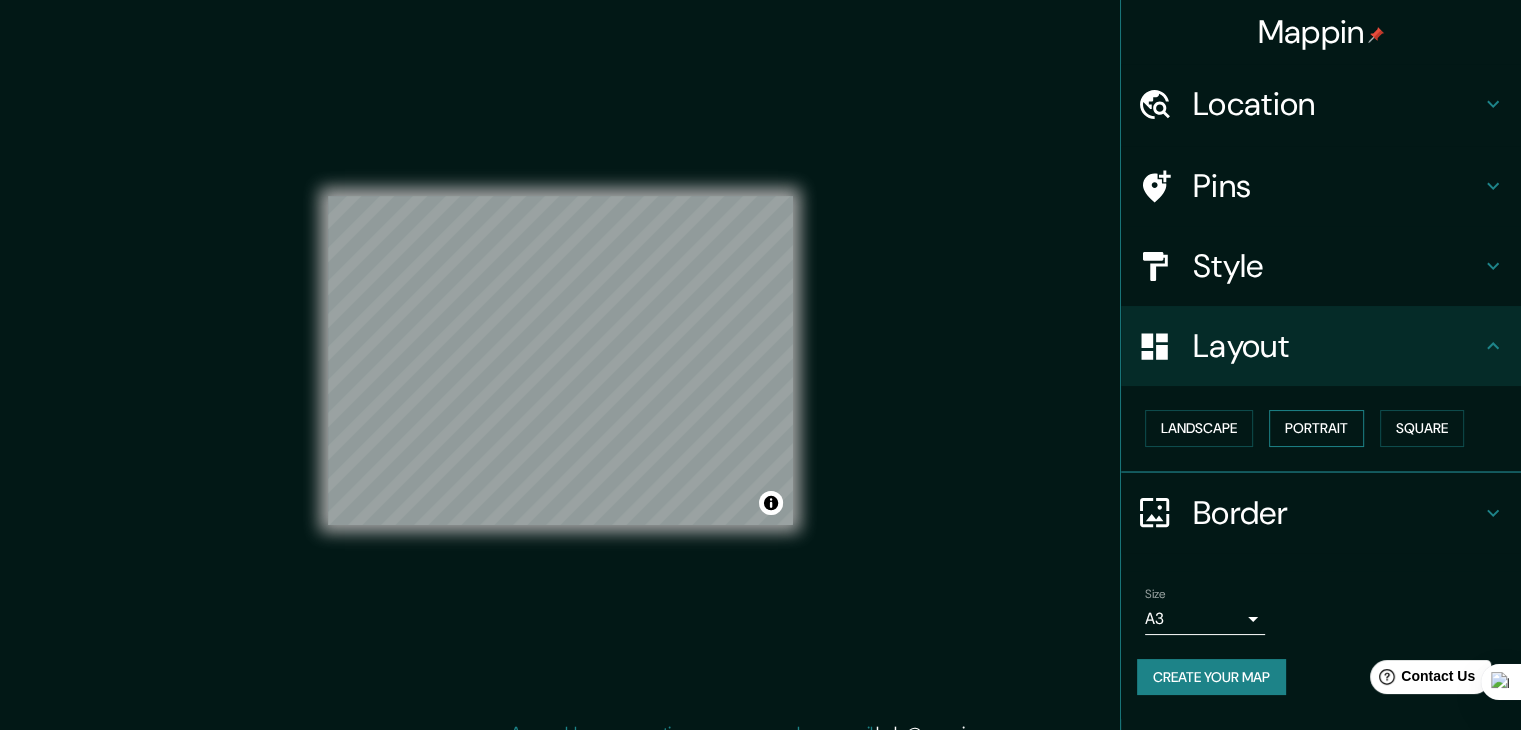 click on "Portrait" at bounding box center (1316, 428) 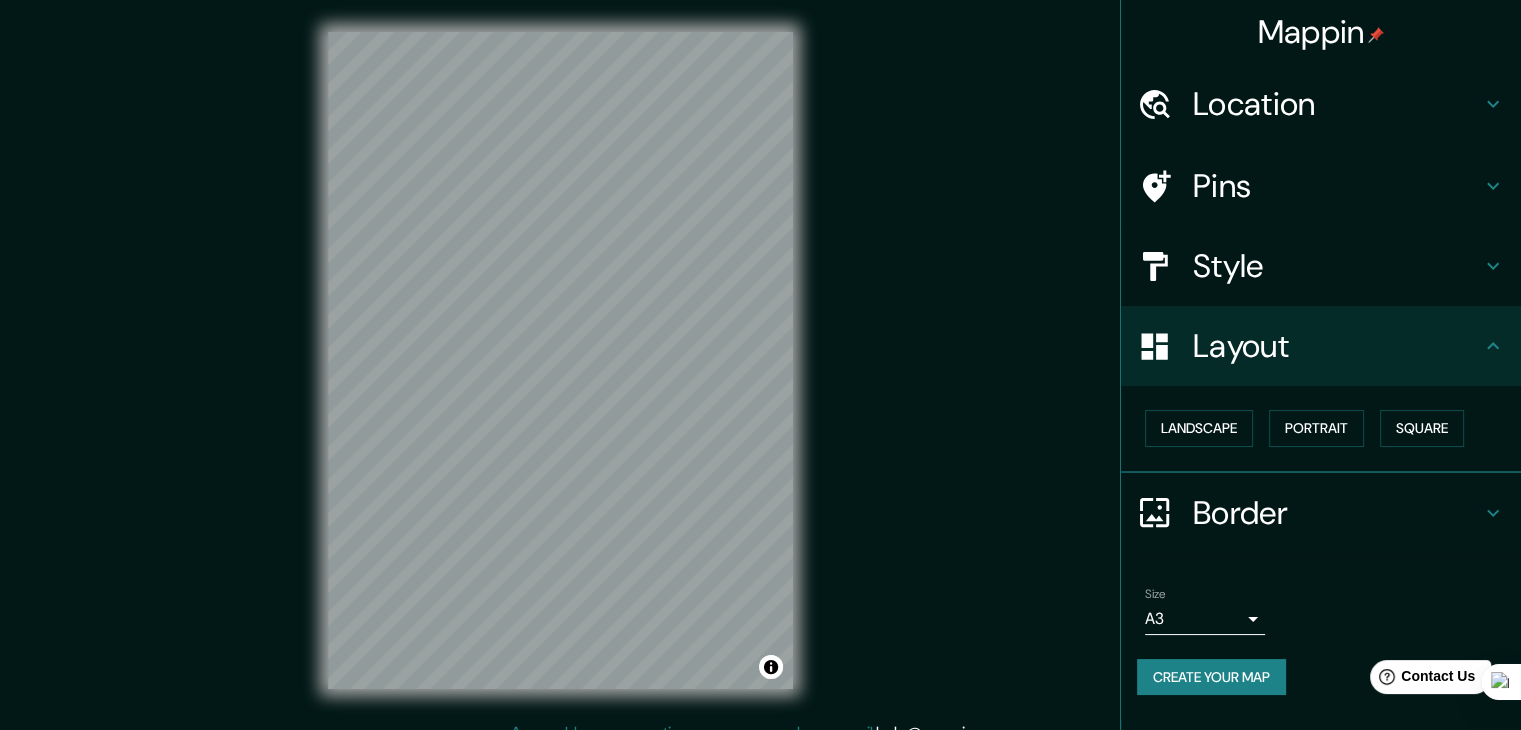 click on "Border" at bounding box center [1337, 513] 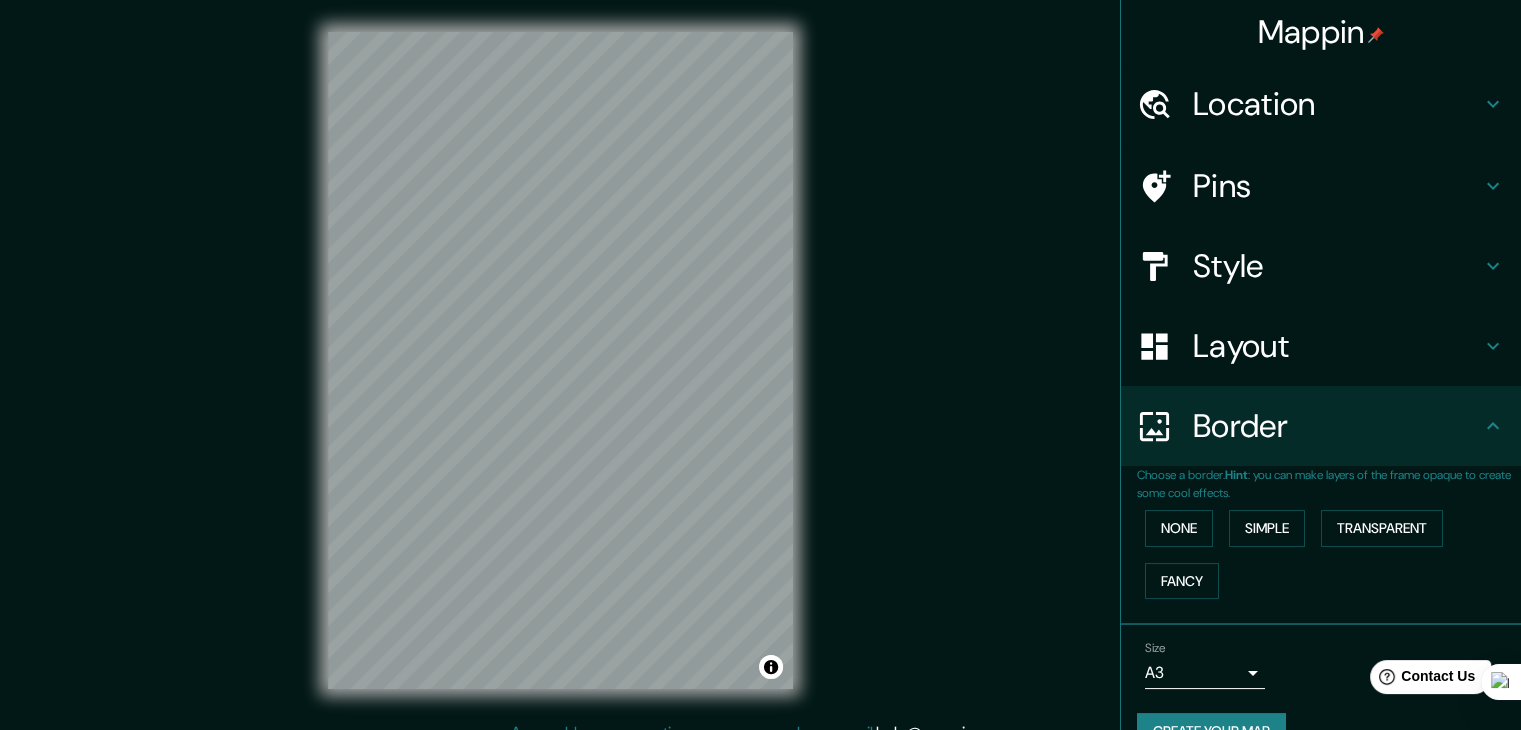click 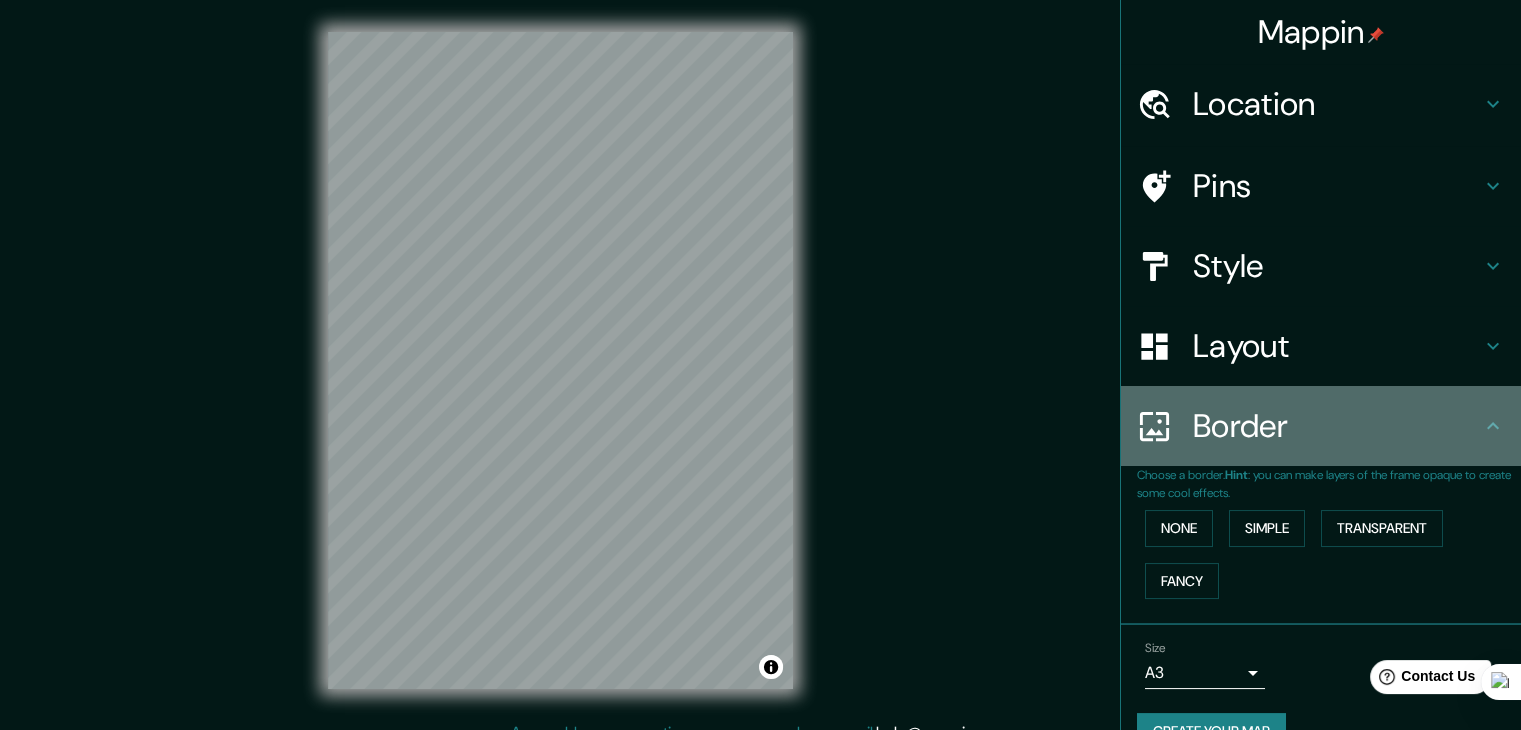 click 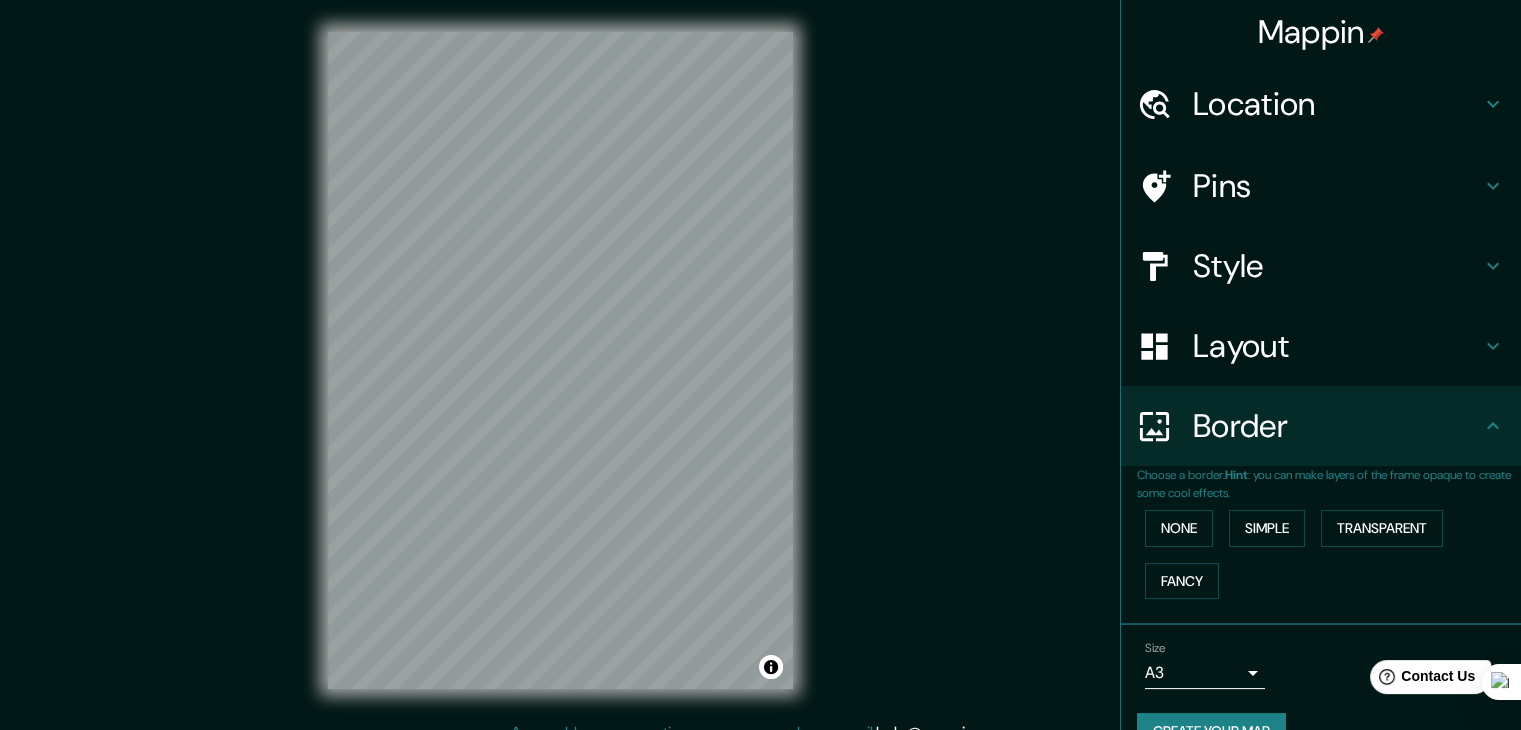 click 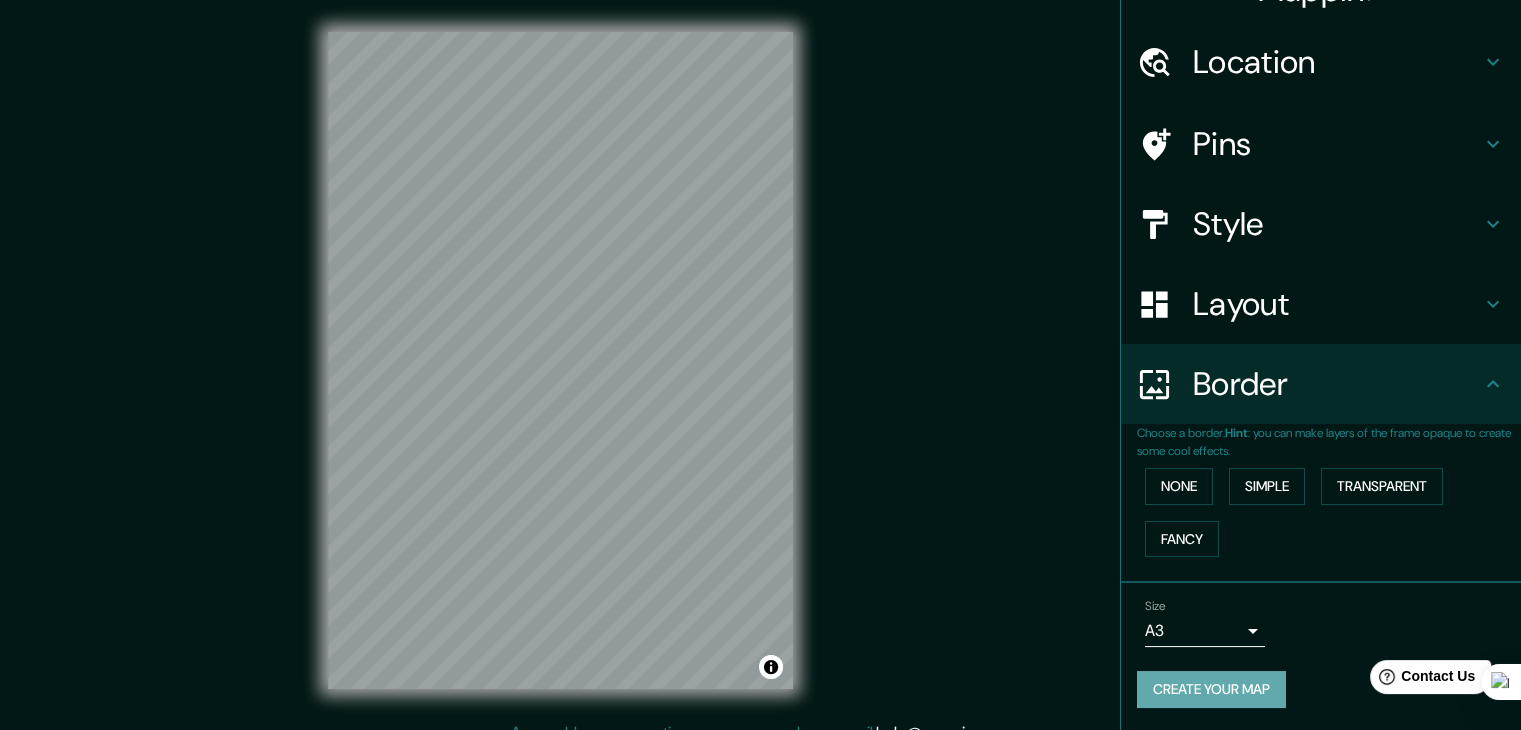 click on "Create your map" at bounding box center [1211, 689] 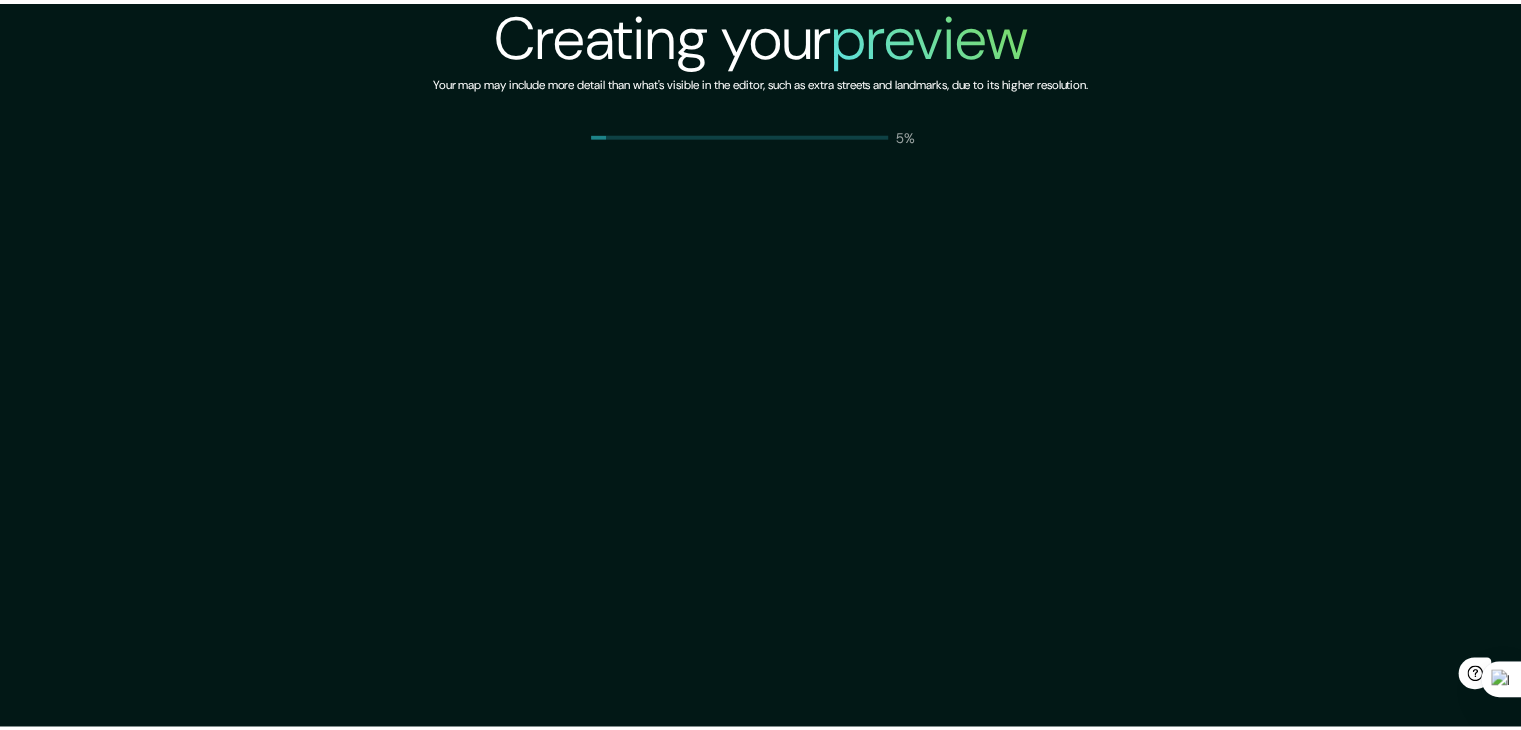 scroll, scrollTop: 0, scrollLeft: 0, axis: both 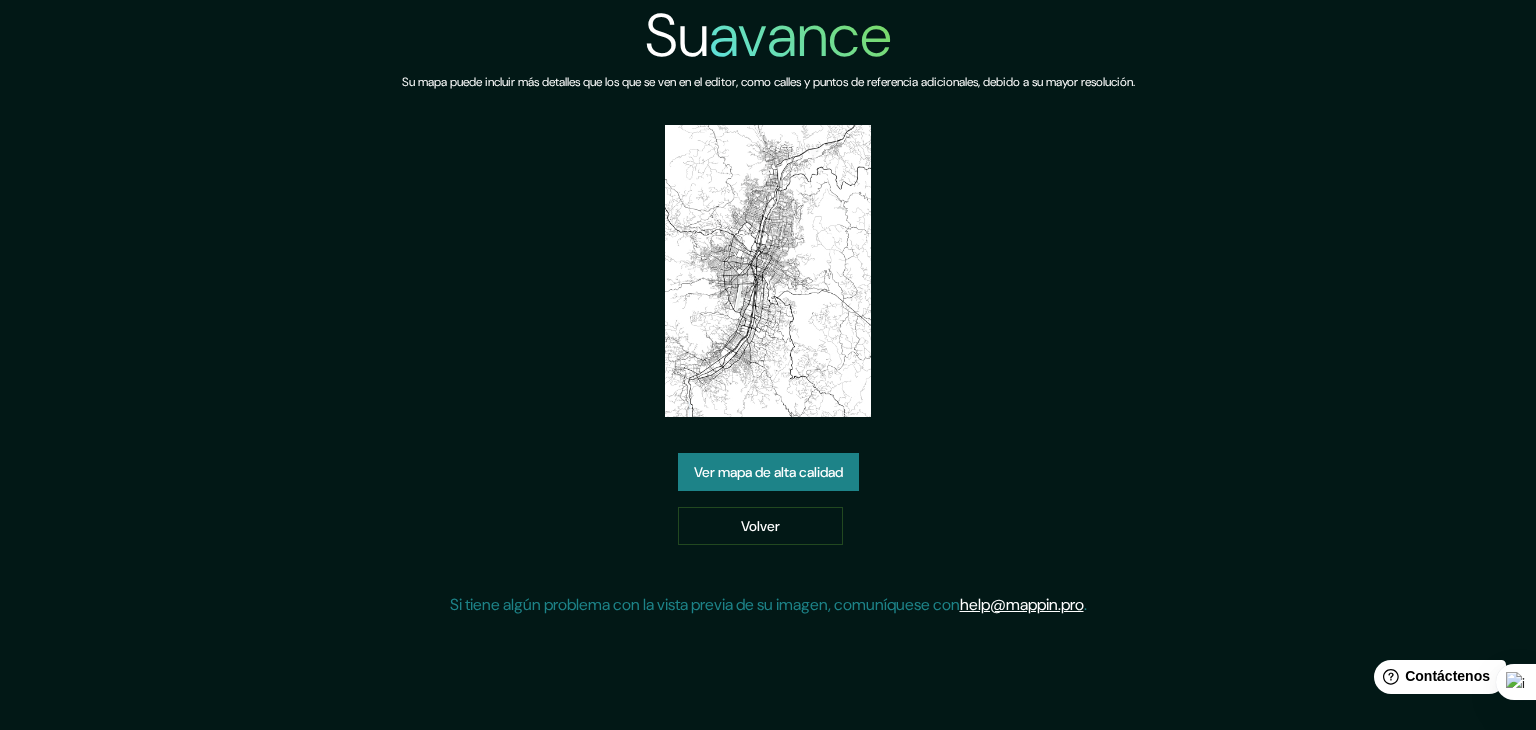 click on "Ver mapa de alta calidad" at bounding box center [768, 472] 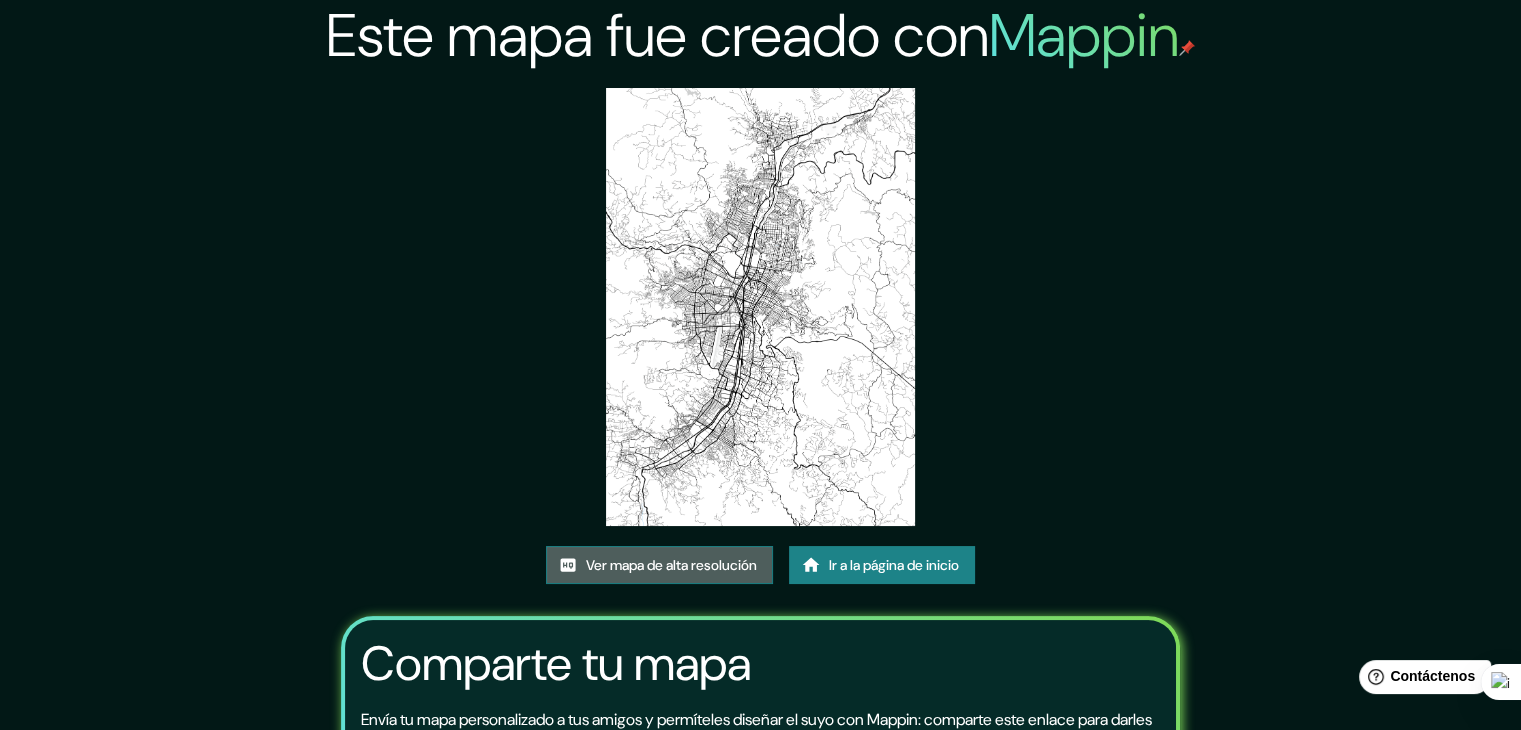 click on "Ver mapa de alta resolución" at bounding box center (671, 565) 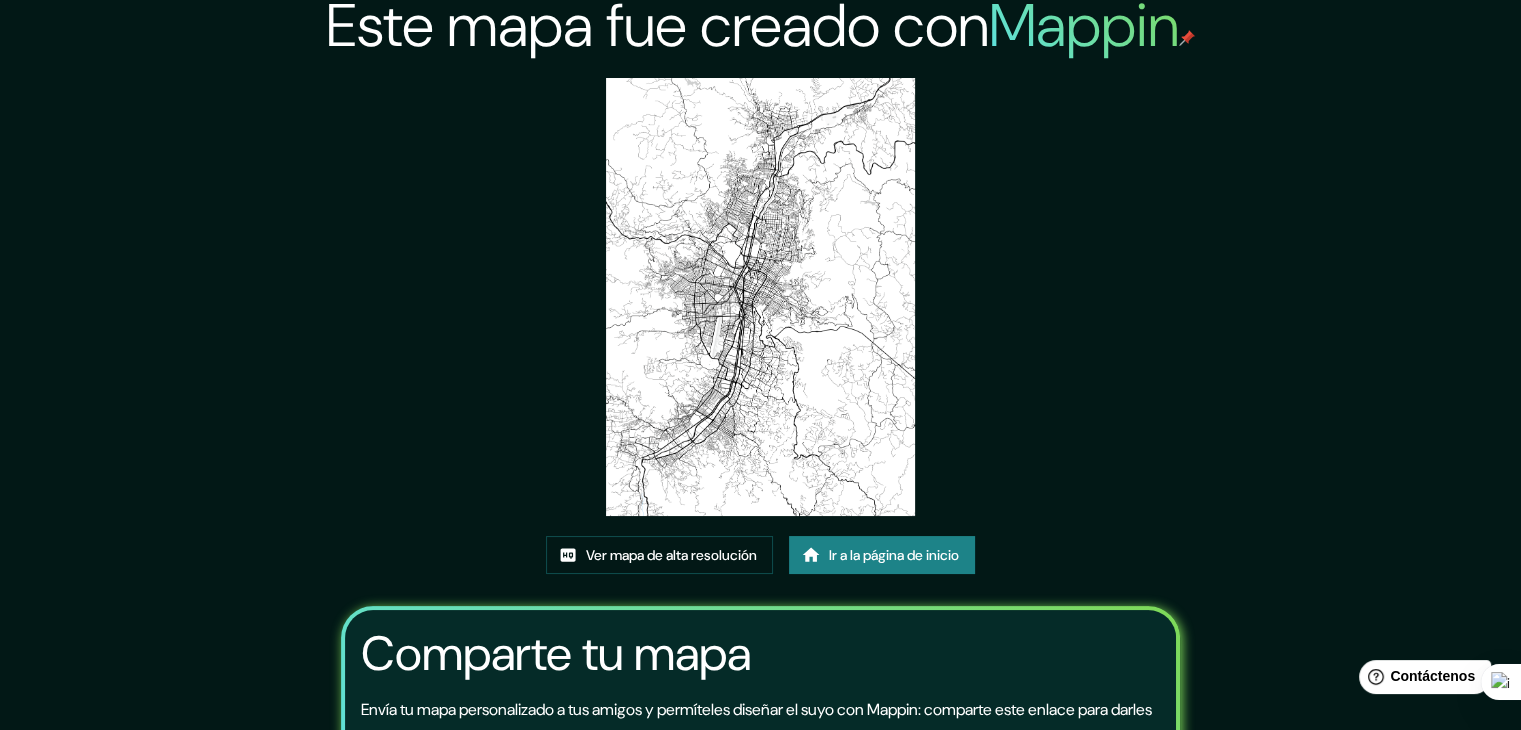scroll, scrollTop: 0, scrollLeft: 0, axis: both 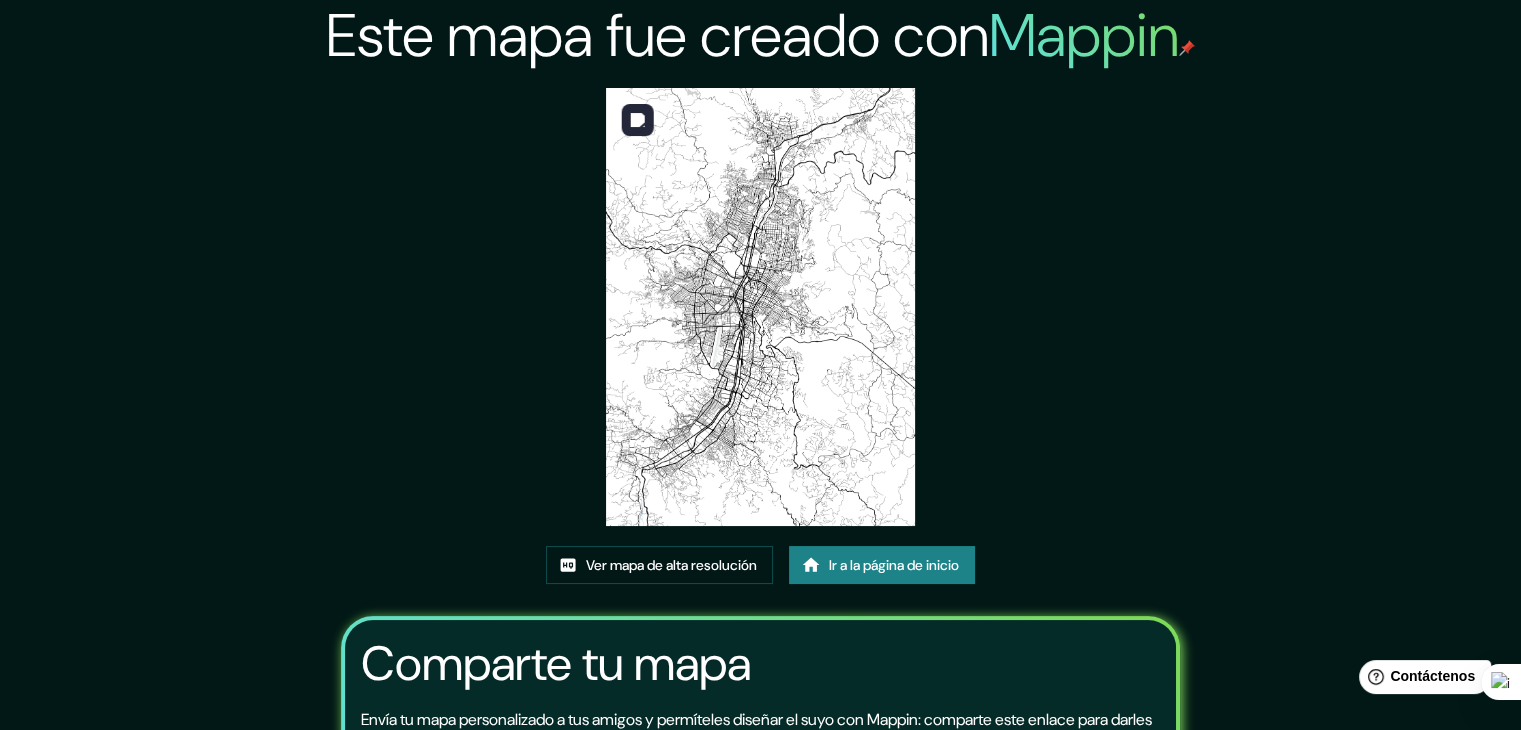 click at bounding box center [761, 307] 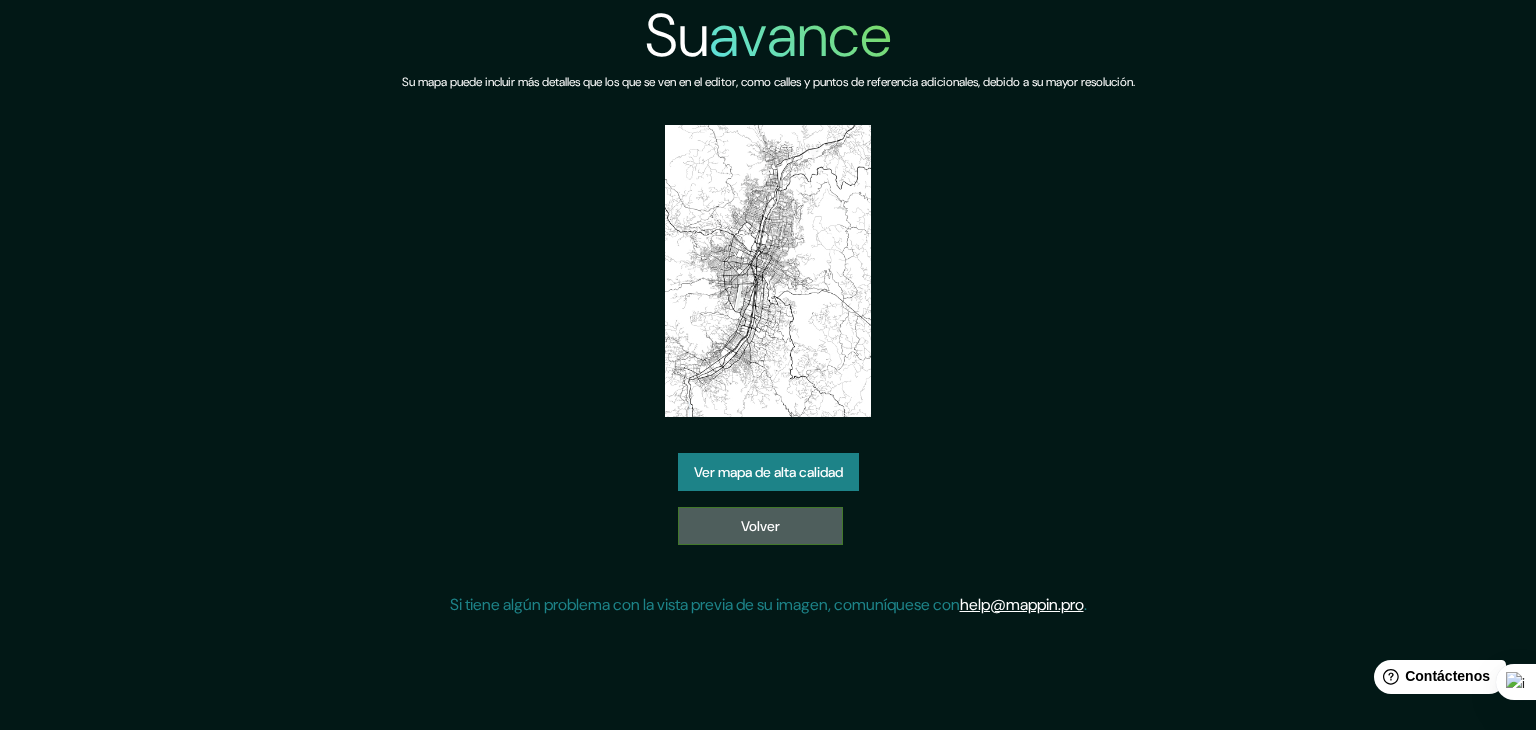click on "Volver" at bounding box center [760, 526] 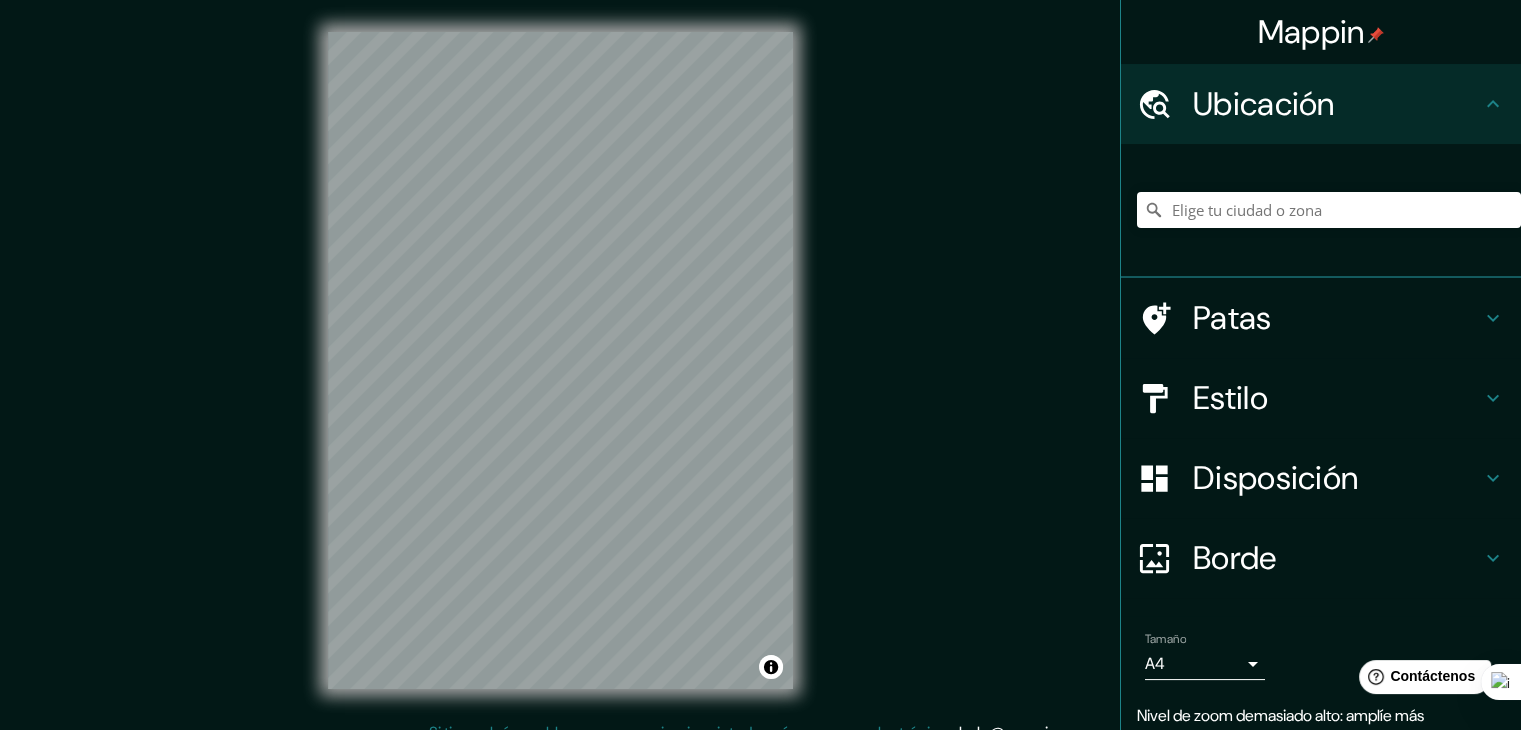 click on "Mappin Ubicación Patas Estilo Disposición Borde Elige un borde.  Consejo  : puedes opacar las capas del marco para crear efectos geniales. Ninguno Simple Transparente Elegante Tamaño A4 single Nivel de zoom demasiado alto: amplíe más Crea tu mapa © Mapbox   © OpenStreetMap   Improve this map Si tiene algún problema, sugerencia o inquietud, envíe un correo electrónico a  help@mappin.pro  .   . ." at bounding box center (760, 376) 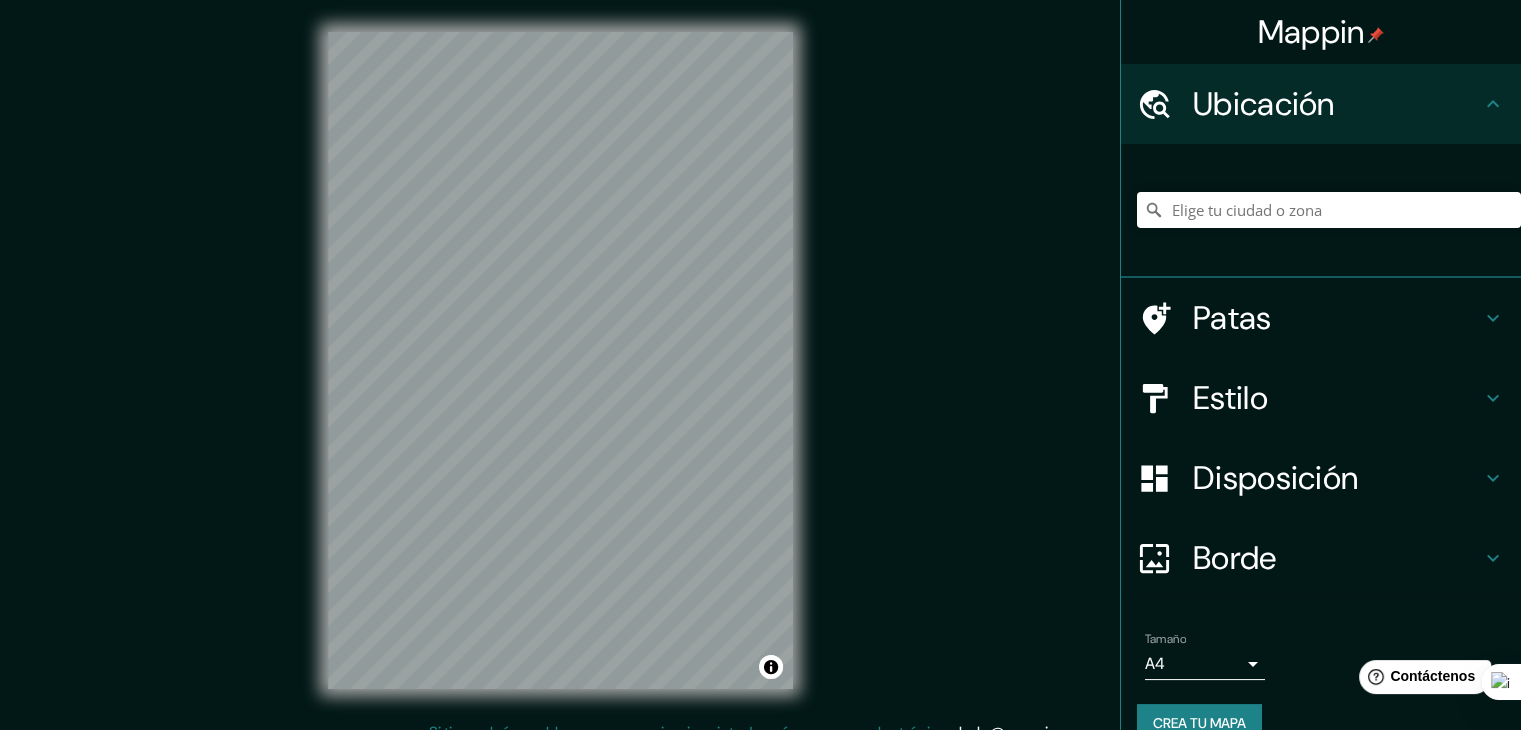 scroll, scrollTop: 35, scrollLeft: 0, axis: vertical 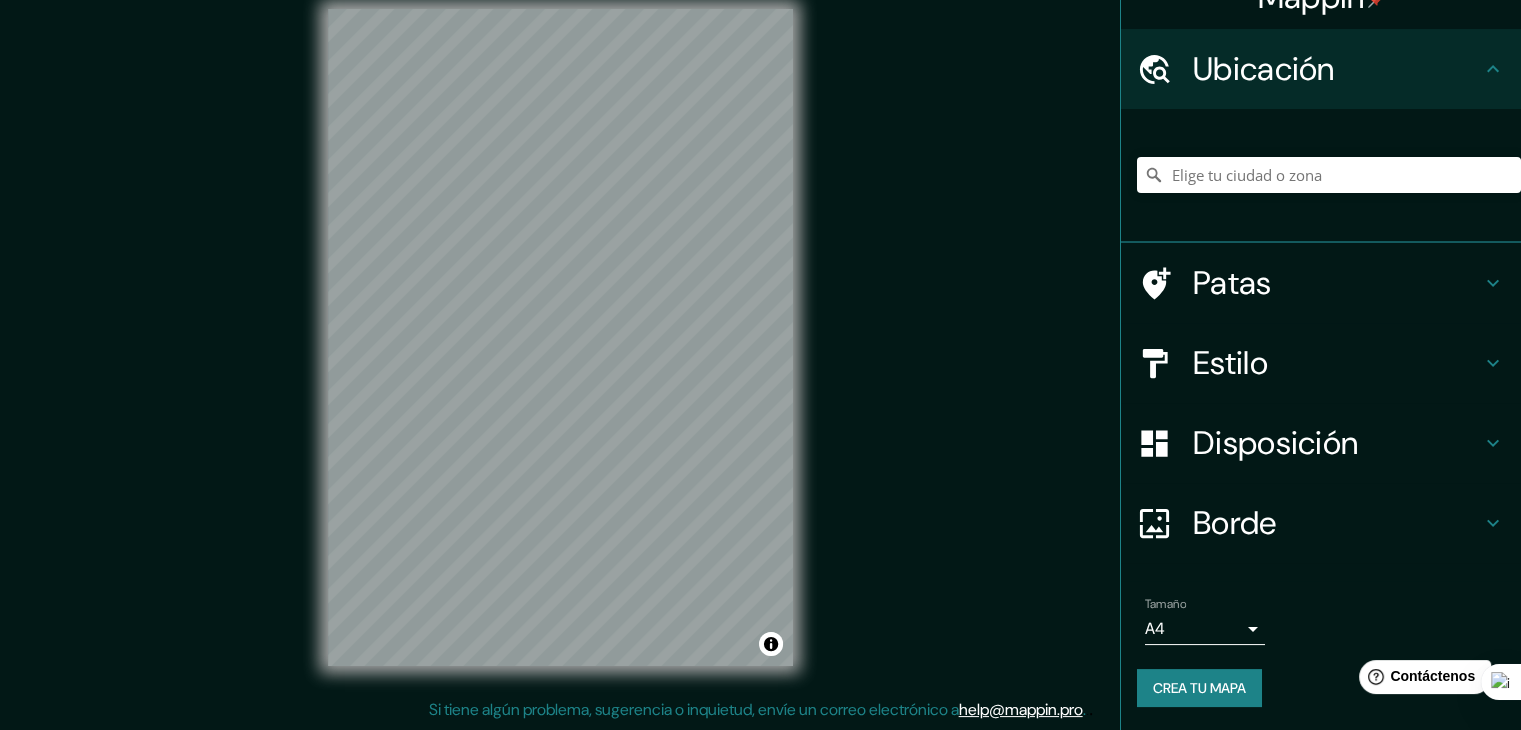 click on "Crea tu mapa" at bounding box center (1199, 688) 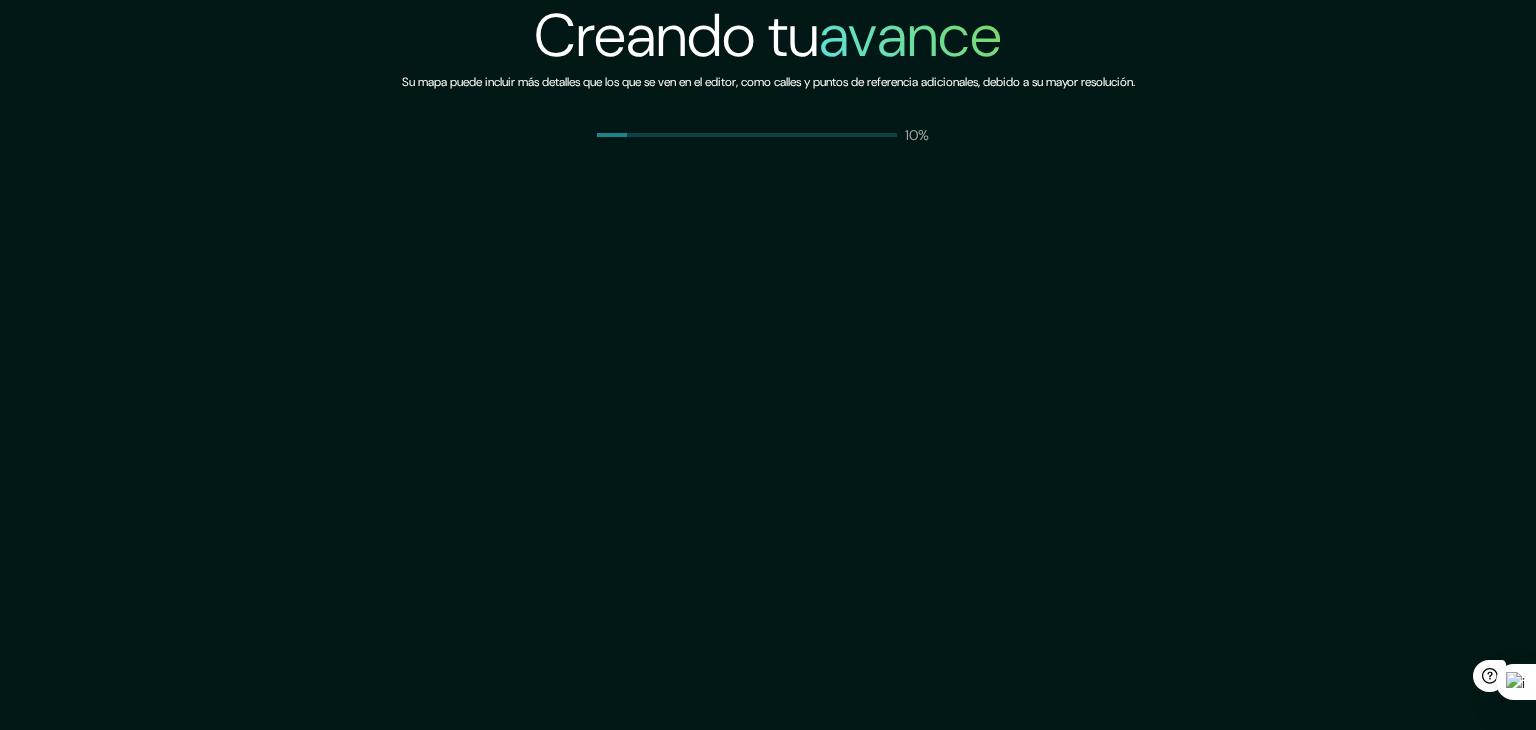scroll, scrollTop: 0, scrollLeft: 0, axis: both 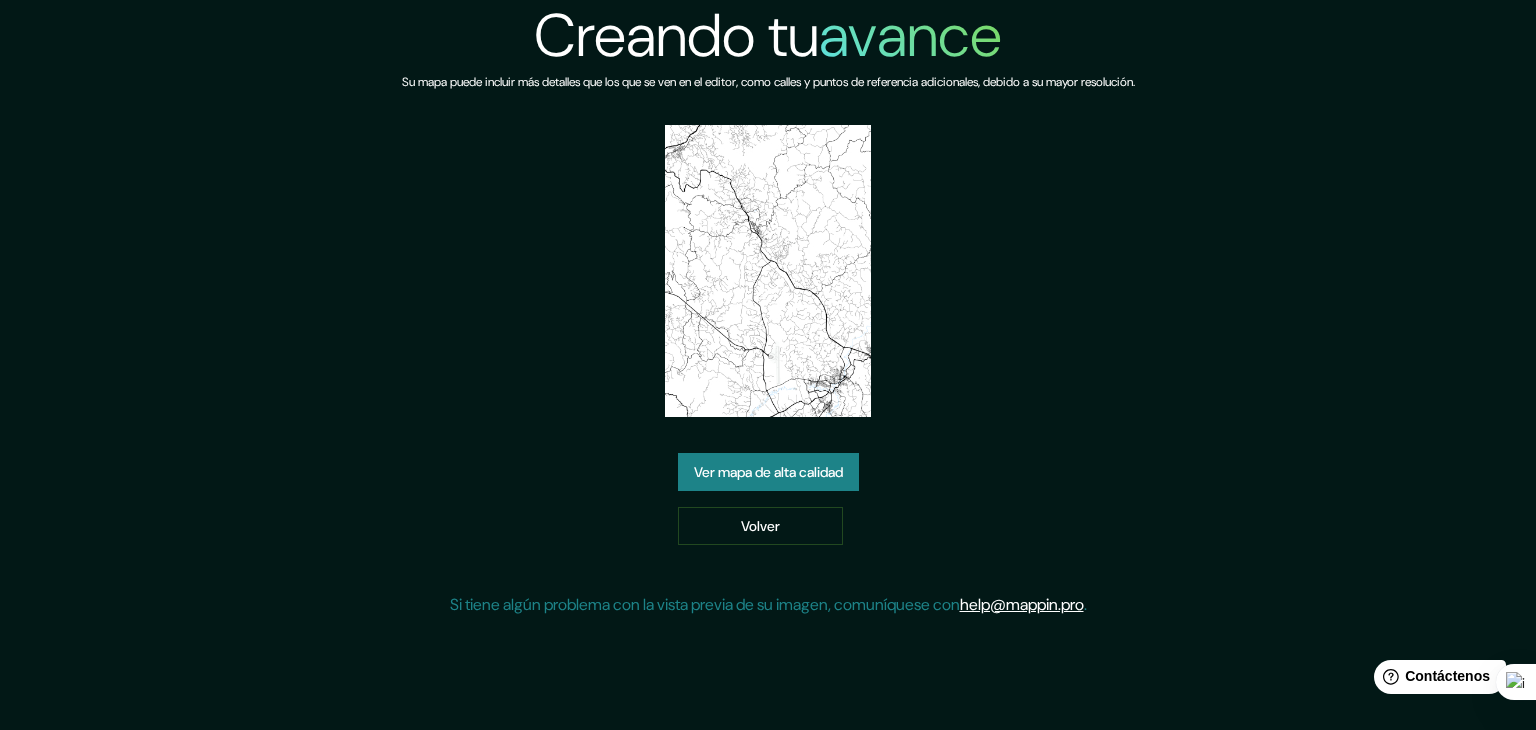click on "Ver mapa de alta calidad" at bounding box center [768, 472] 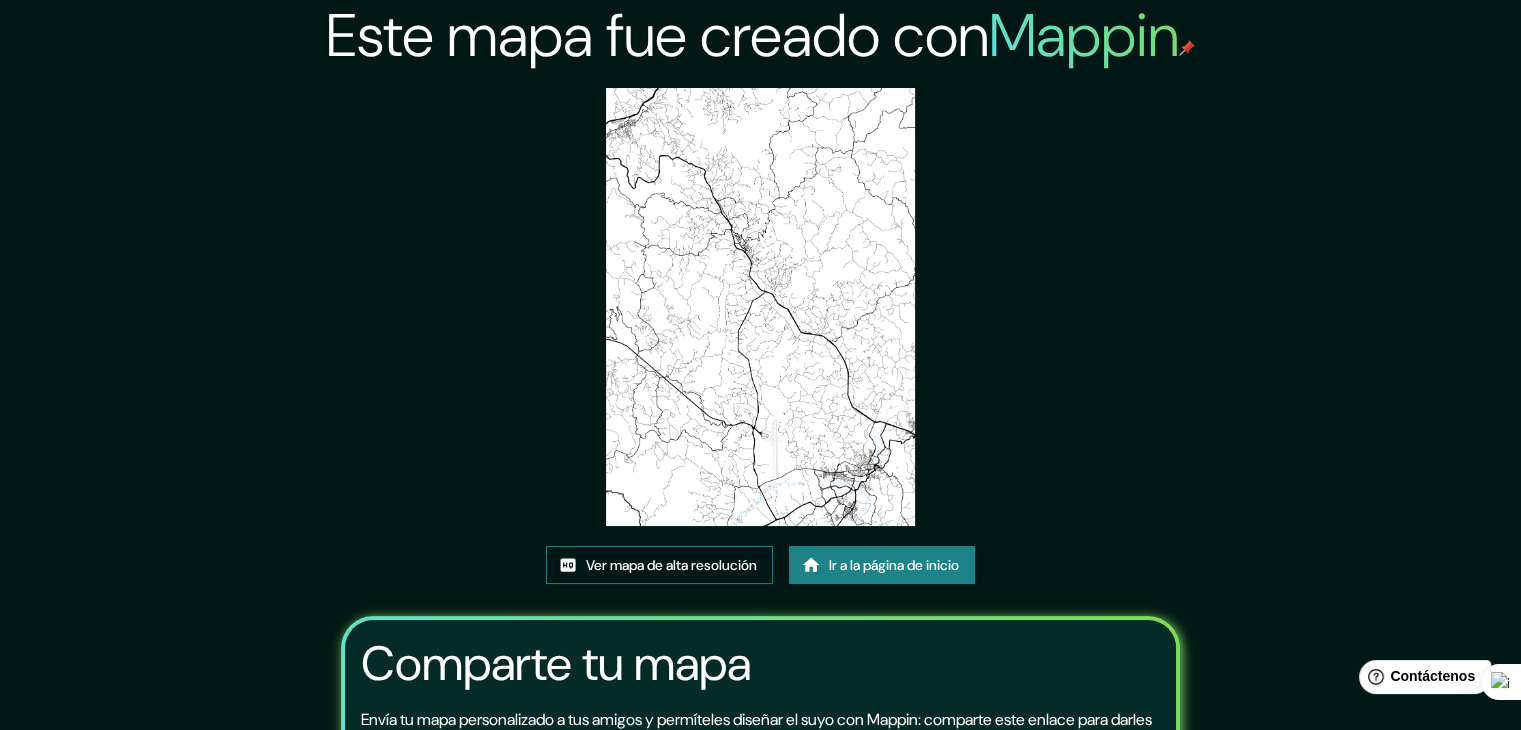 click on "Ver mapa de alta resolución" at bounding box center [671, 565] 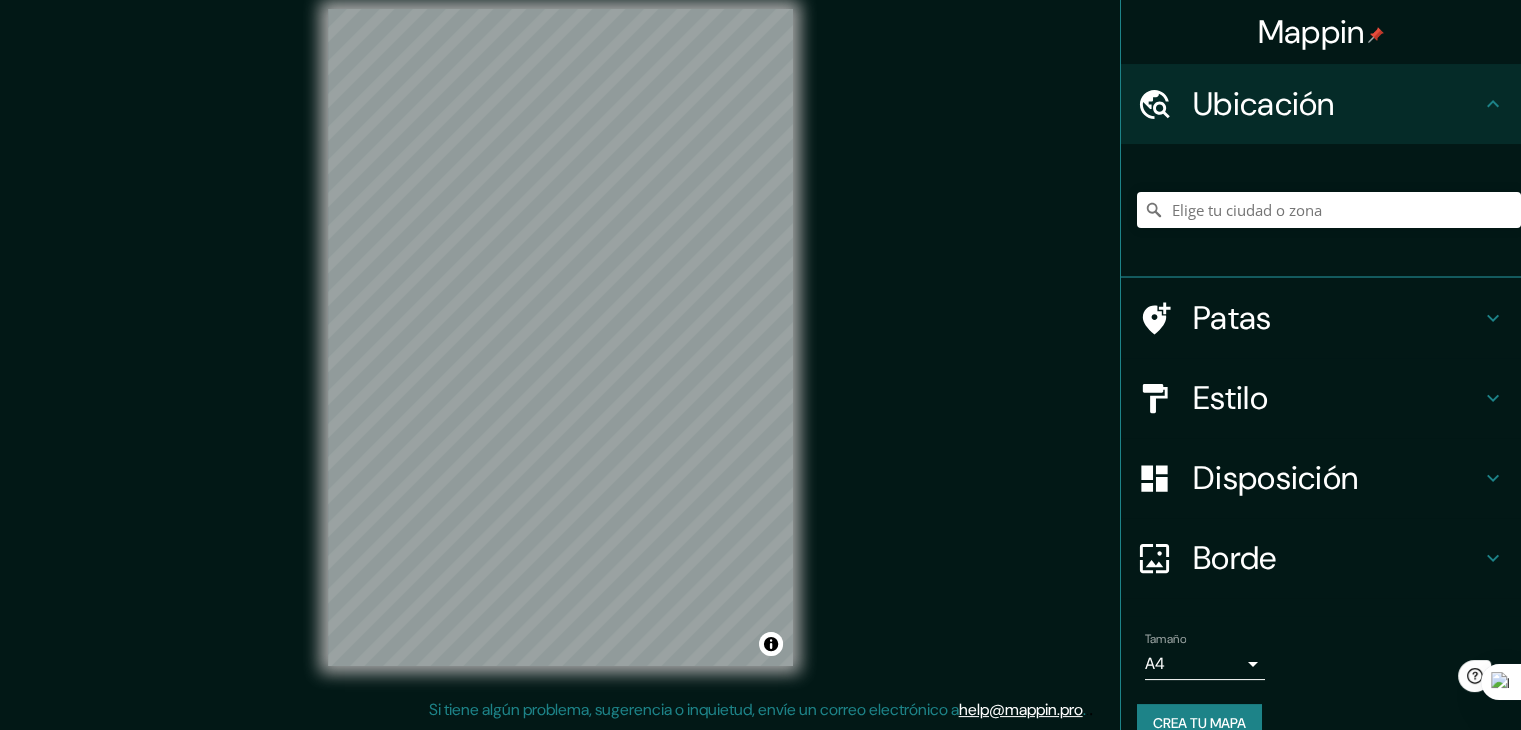 scroll, scrollTop: 0, scrollLeft: 0, axis: both 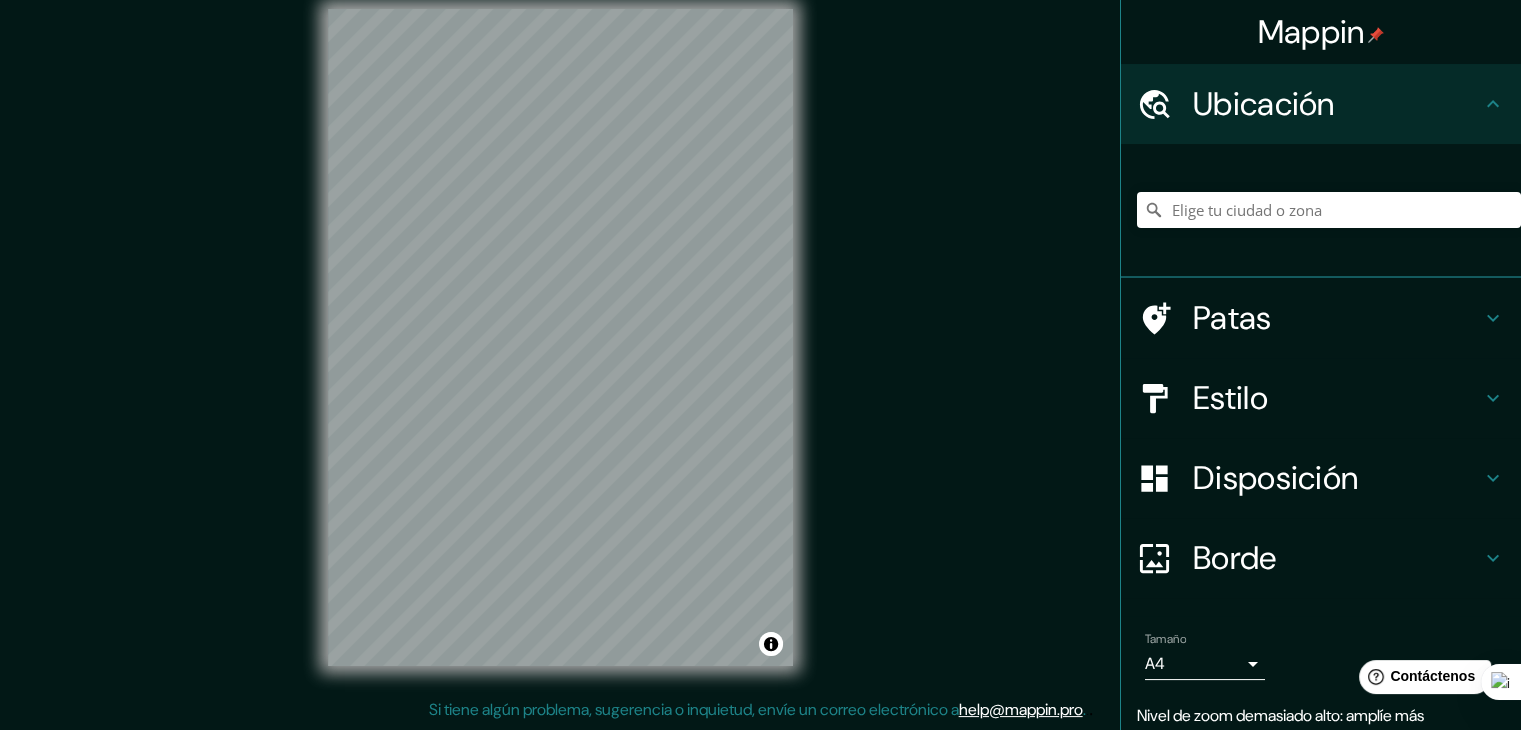 click on "Mappin Ubicación Patas Estilo Disposición Borde Elige un borde.  Consejo  : puedes opacar las capas del marco para crear efectos geniales. Ninguno Simple Transparente Elegante Tamaño A4 single Nivel de zoom demasiado alto: amplíe más Crea tu mapa © Mapbox   © OpenStreetMap   Improve this map Si tiene algún problema, sugerencia o inquietud, envíe un correo electrónico a  [EMAIL]  .   . ." at bounding box center [760, 353] 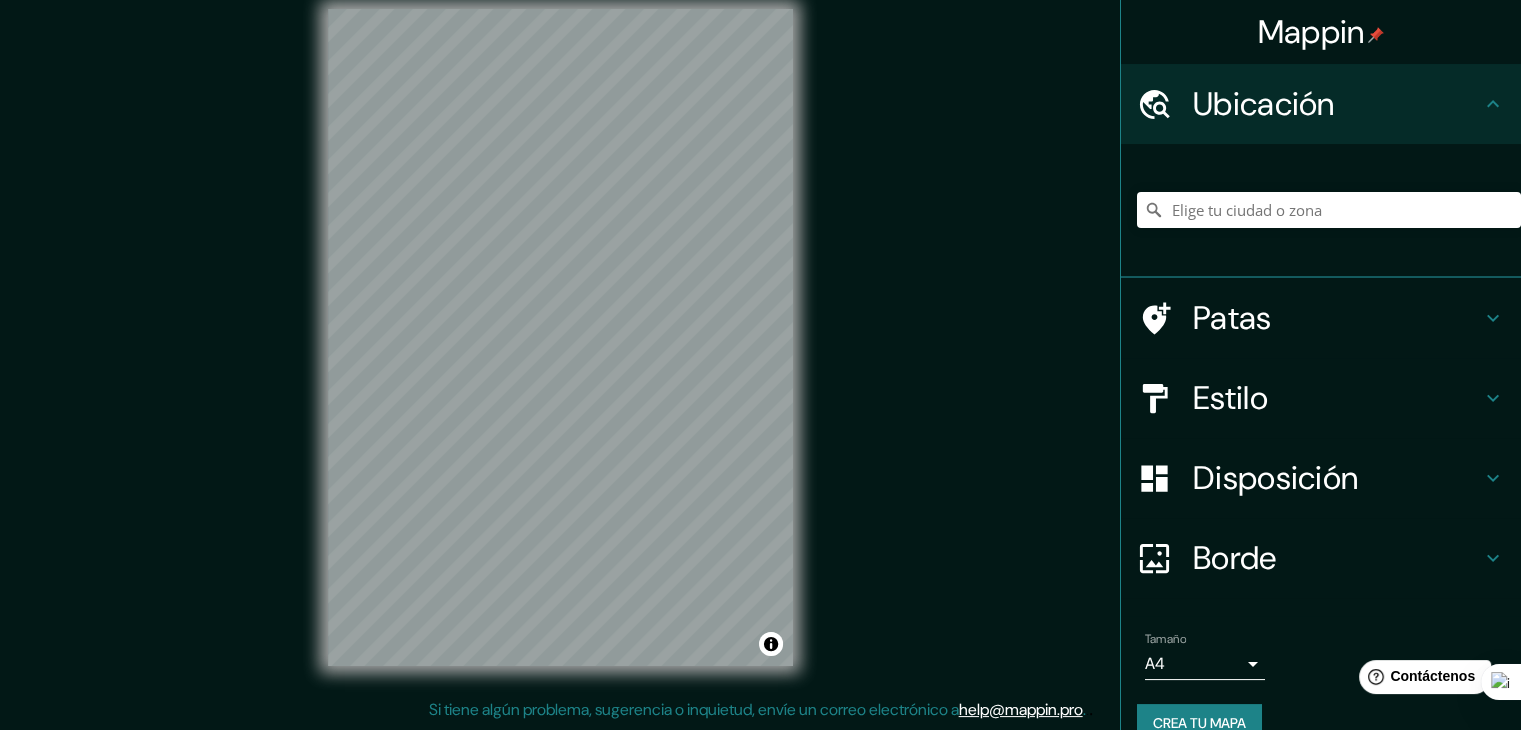 click on "Crea tu mapa" at bounding box center [1199, 723] 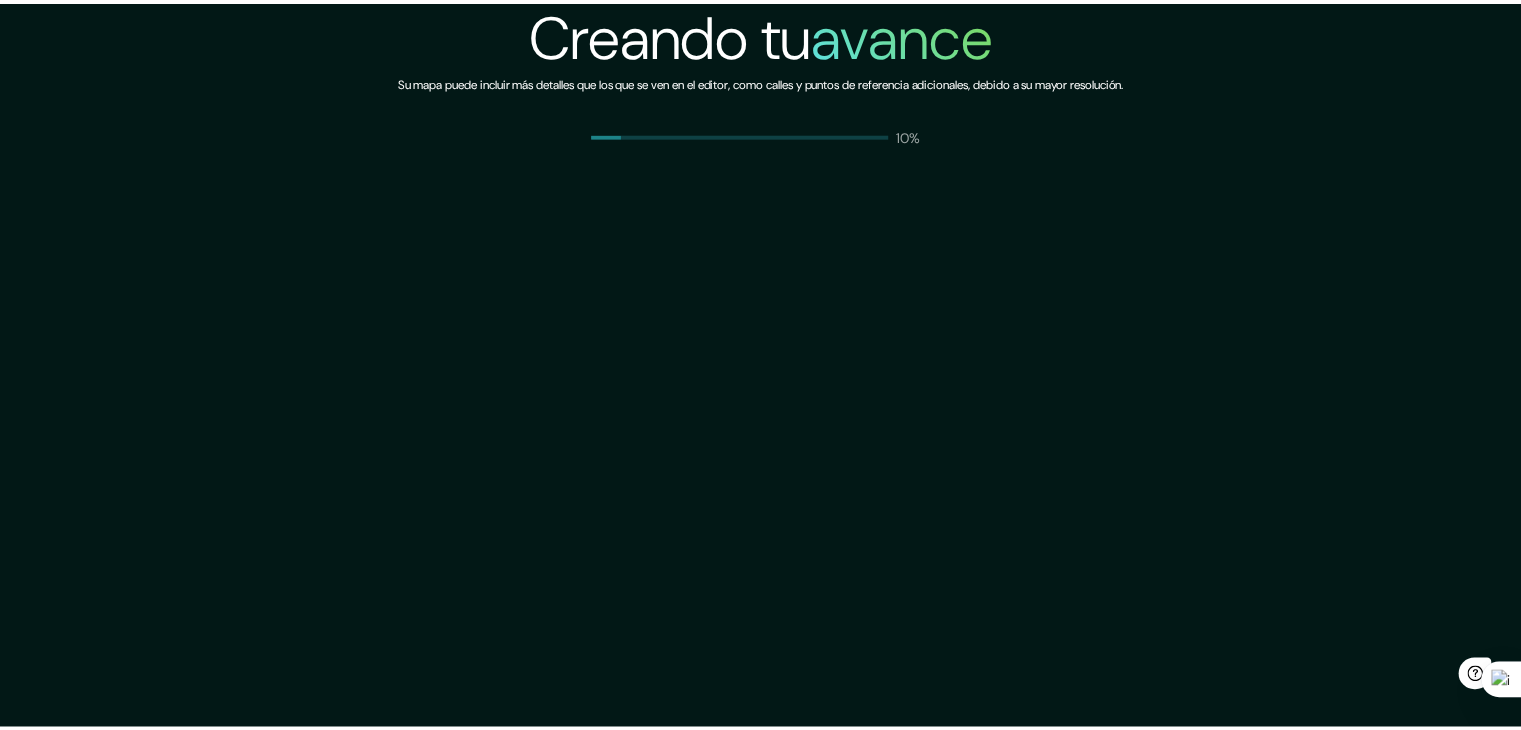 scroll, scrollTop: 0, scrollLeft: 0, axis: both 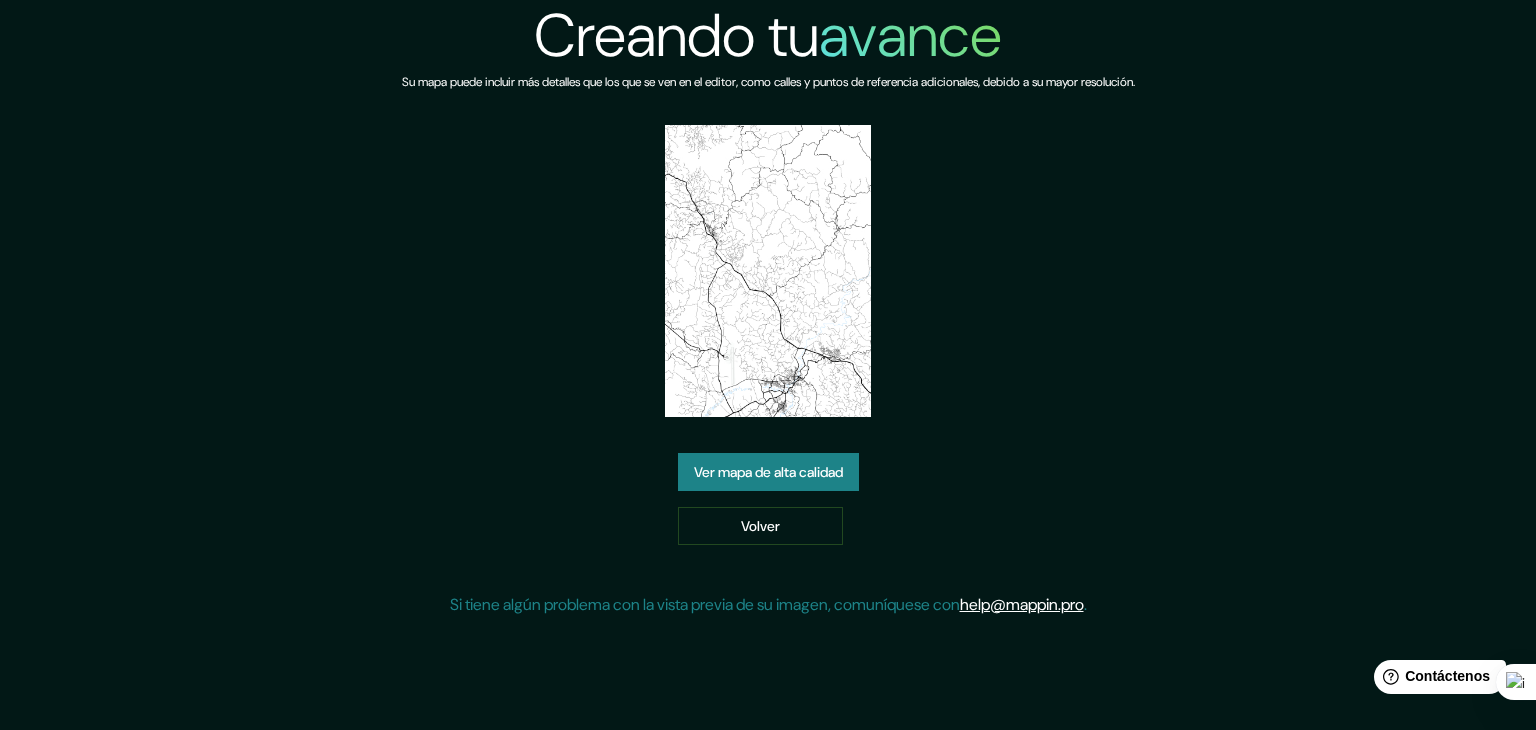 click on "Ver mapa de alta calidad" at bounding box center [768, 472] 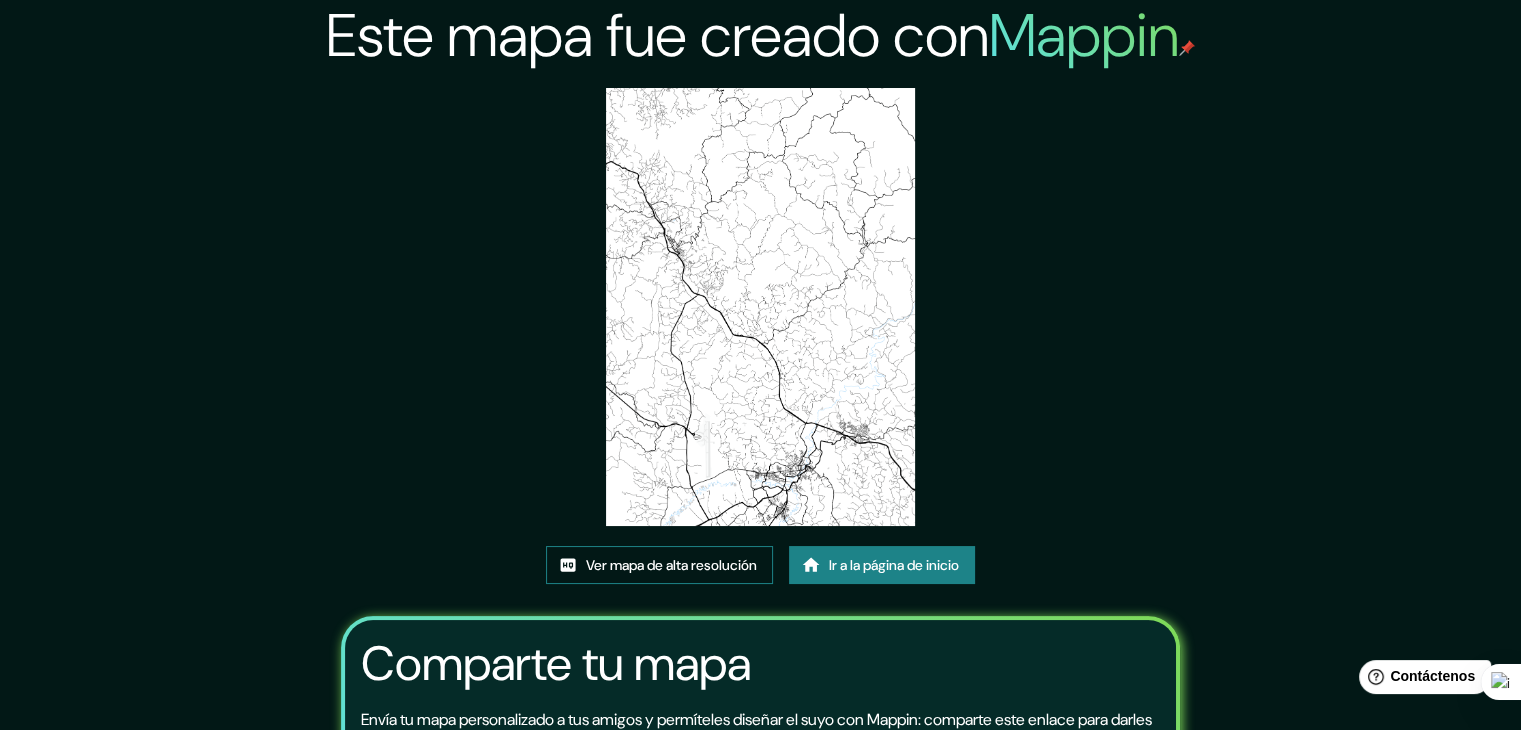 click on "Ver mapa de alta resolución" at bounding box center (671, 565) 